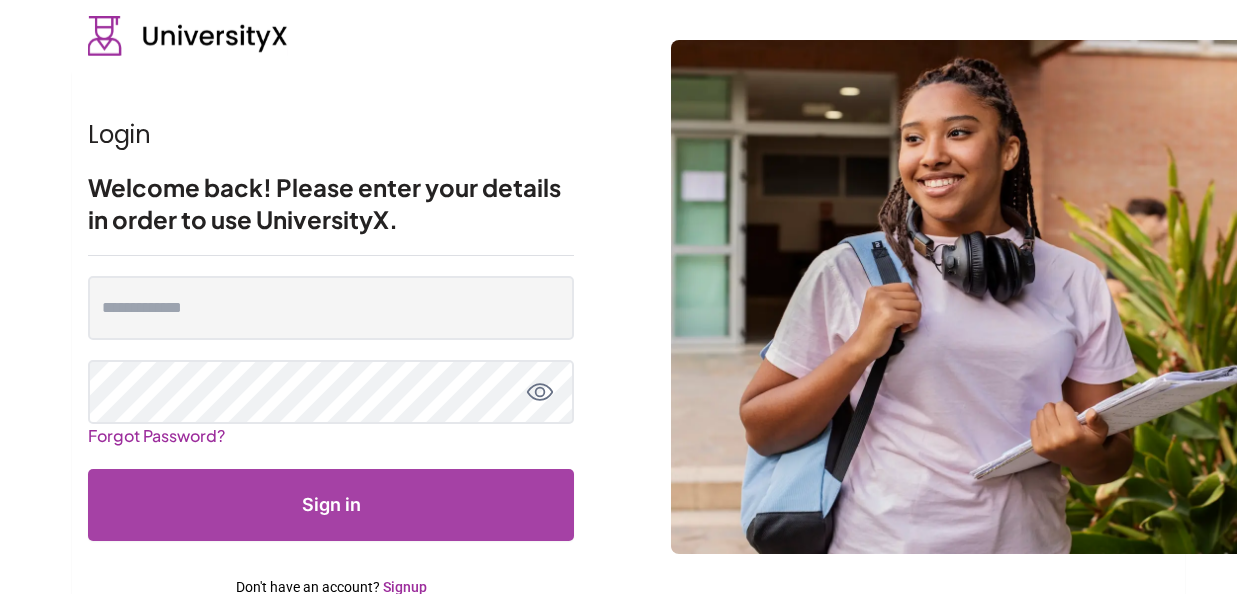 scroll, scrollTop: 0, scrollLeft: 0, axis: both 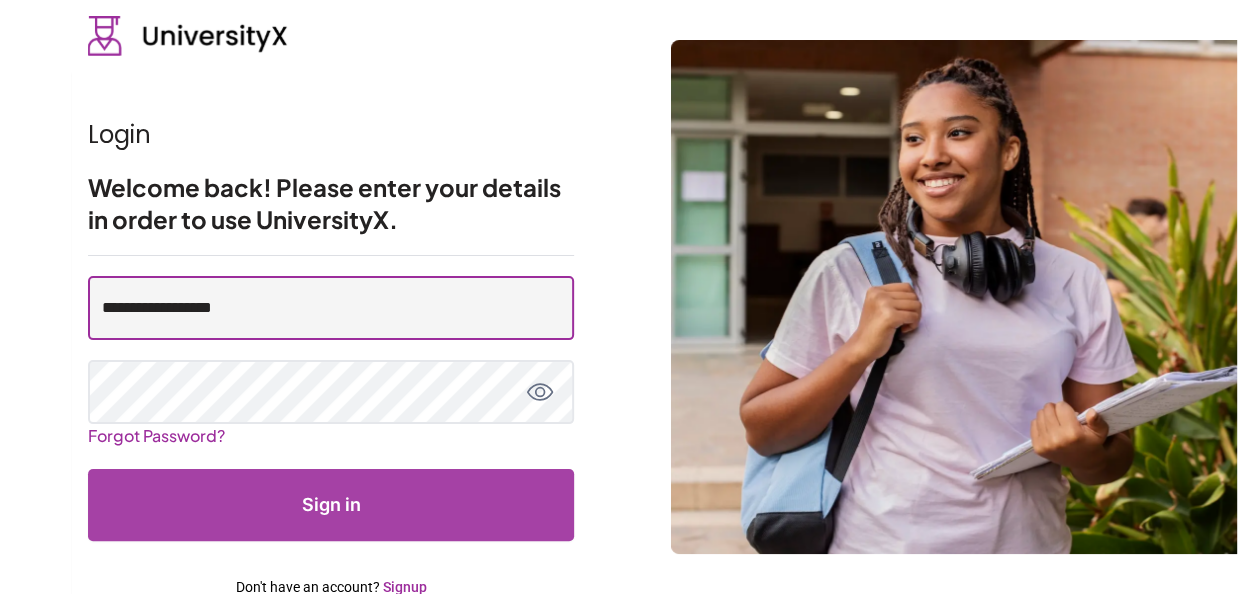 click on "**********" at bounding box center (331, 308) 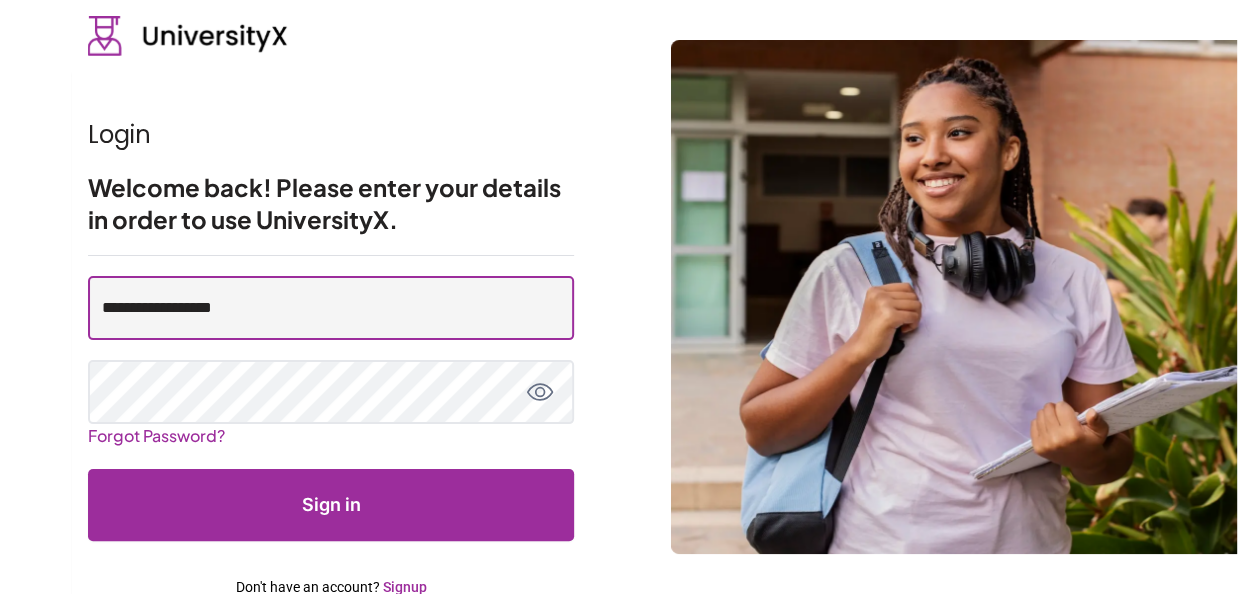 click on "**********" at bounding box center [331, 308] 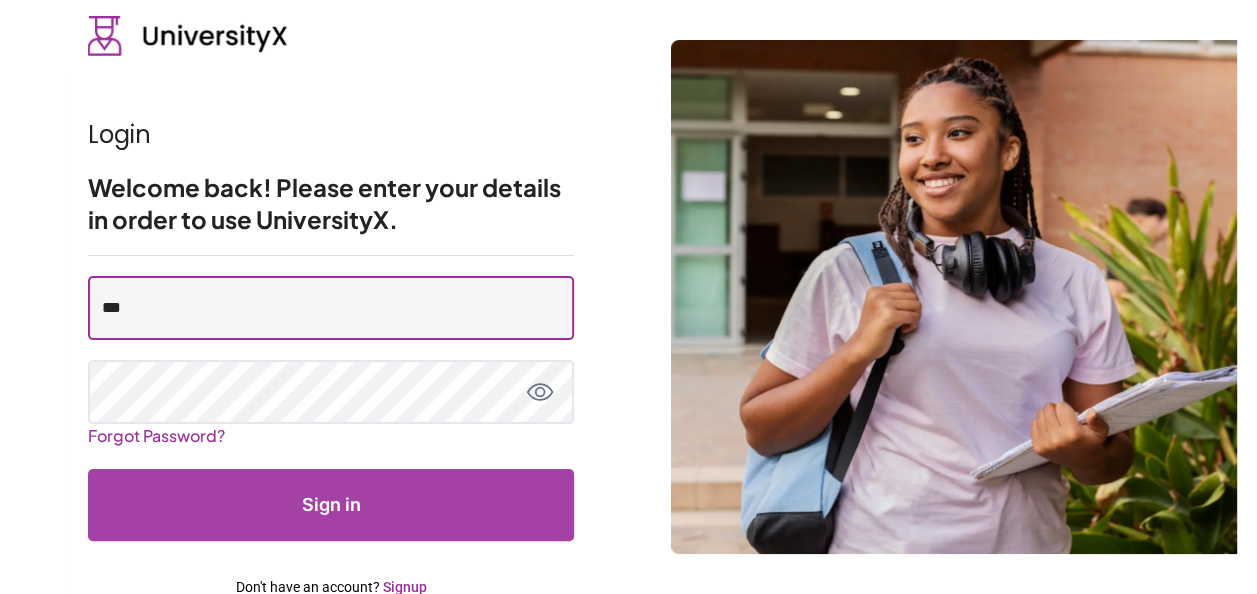 type on "**********" 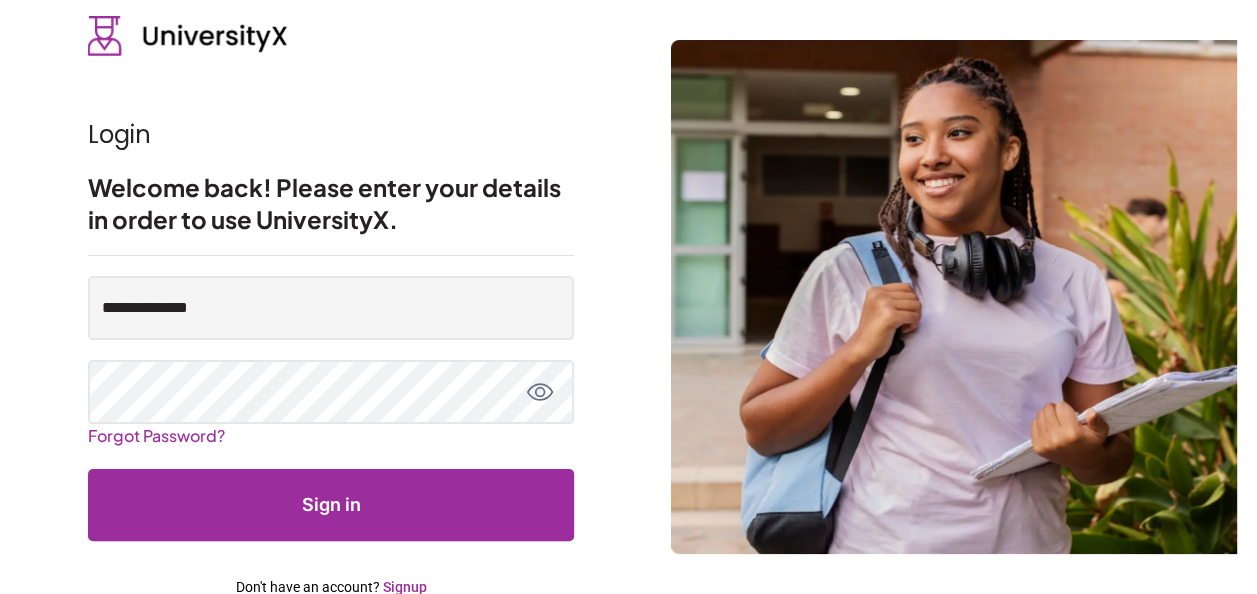 click on "Sign in" at bounding box center (331, 505) 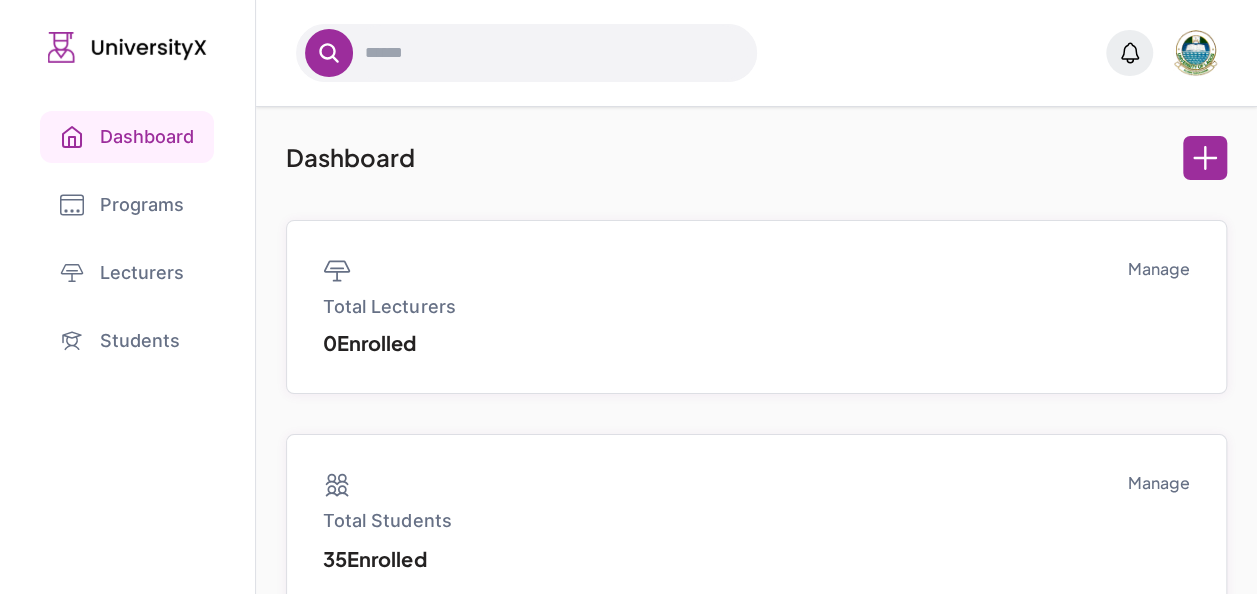 scroll, scrollTop: 0, scrollLeft: 0, axis: both 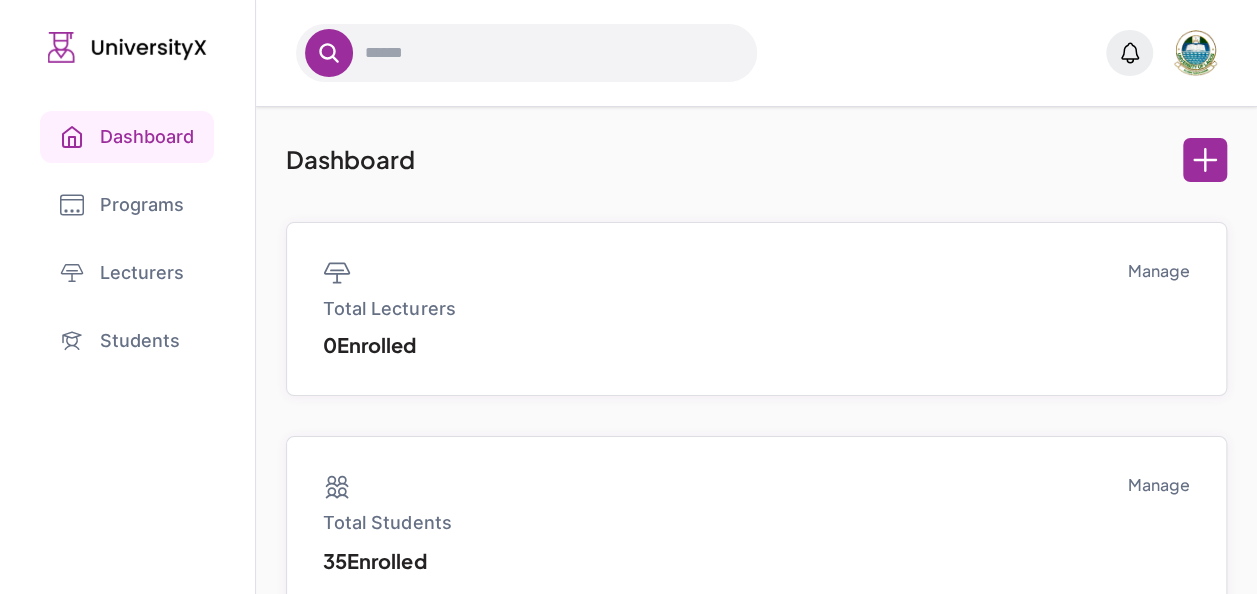 click on "Dashboard Total Lecturers   0  Enrolled Manage Total Students   35  Enrolled Manage Active Programs   0 Manage" at bounding box center [756, 505] 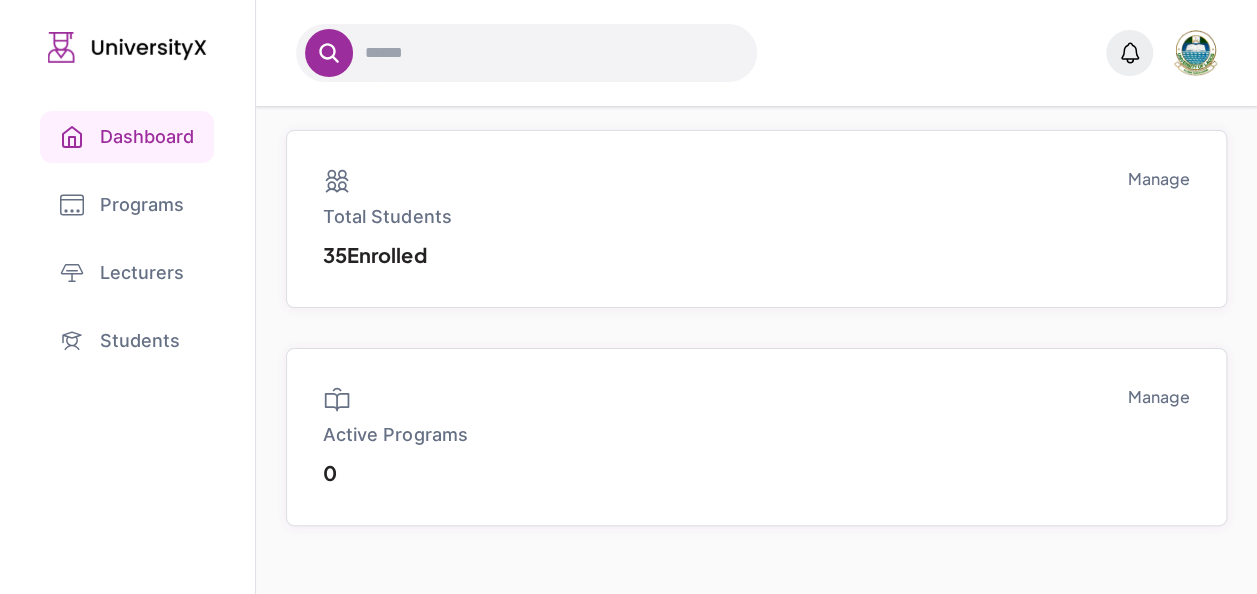 scroll, scrollTop: 0, scrollLeft: 0, axis: both 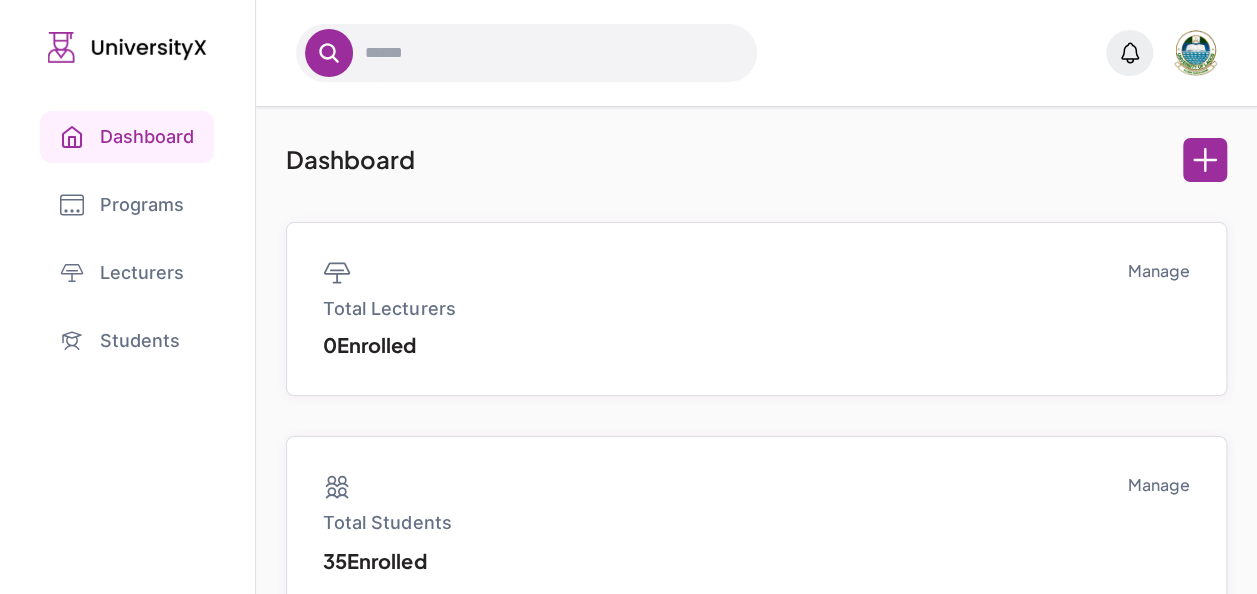 click on "Programs" at bounding box center (127, 205) 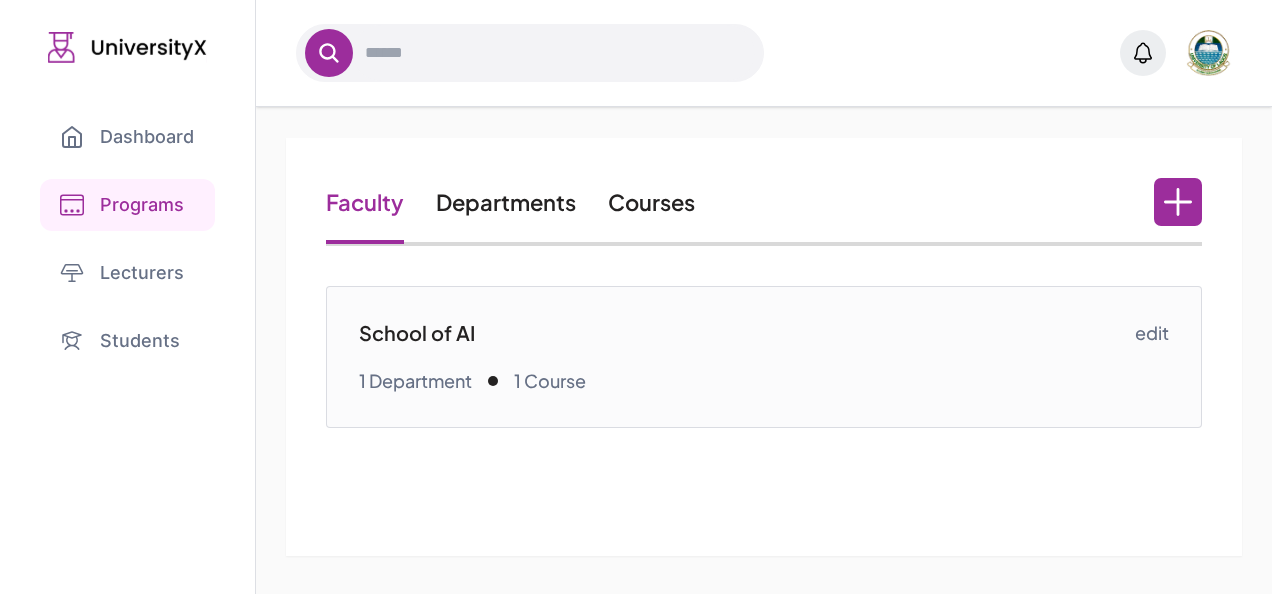 click on "School of AI" at bounding box center (746, 333) 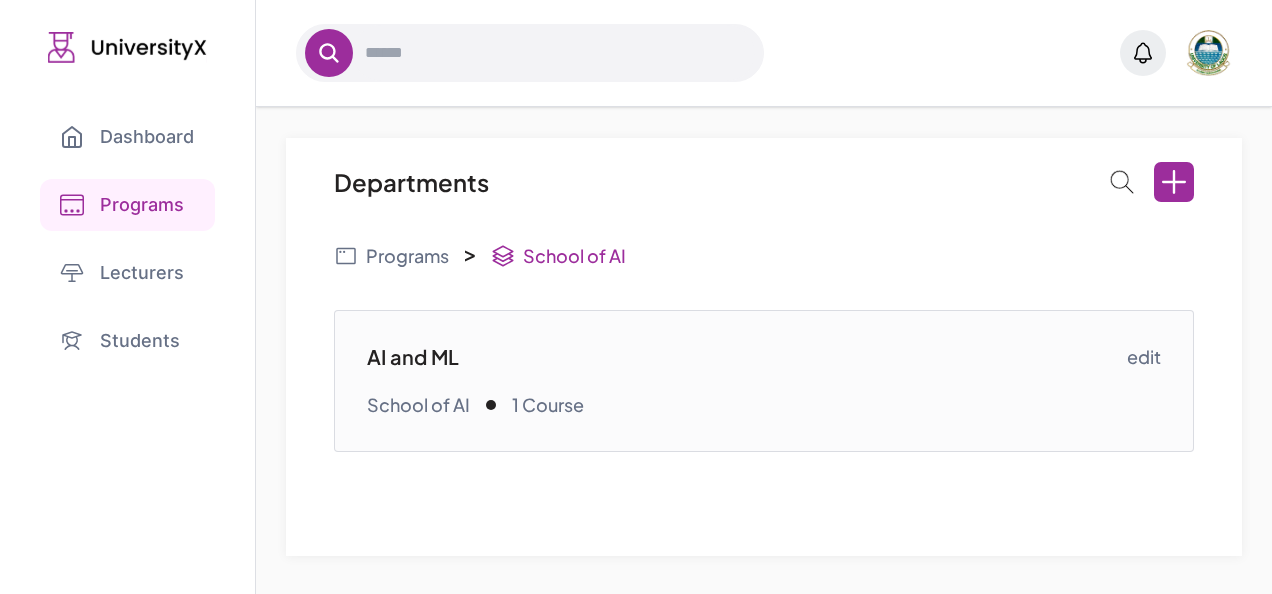 click on "AI and ML" at bounding box center (746, 357) 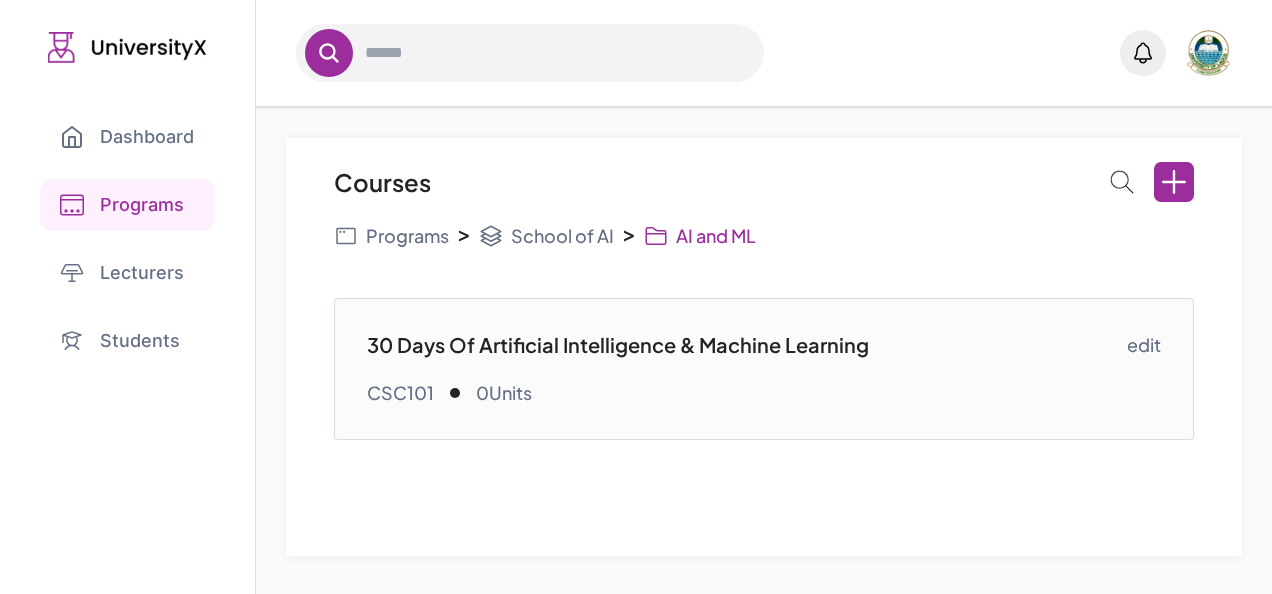 click on "30 Days Of Artificial Intelligence & Machine Learning" at bounding box center (746, 345) 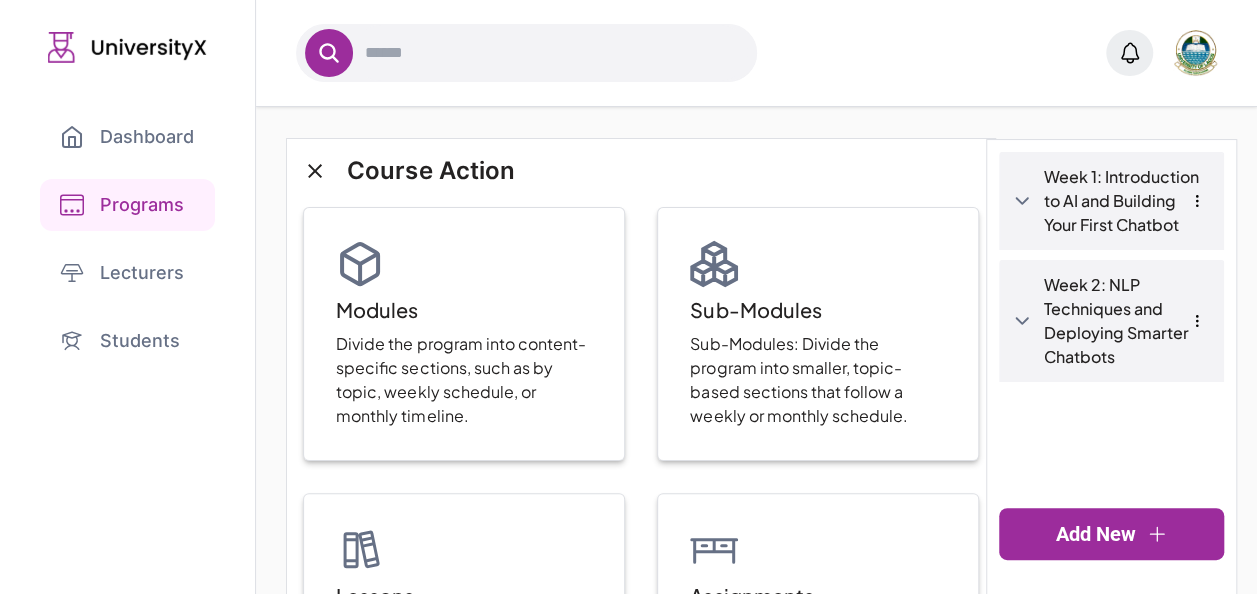 click on "Week 2: NLP Techniques and Deploying Smarter Chatbots" at bounding box center [1127, 321] 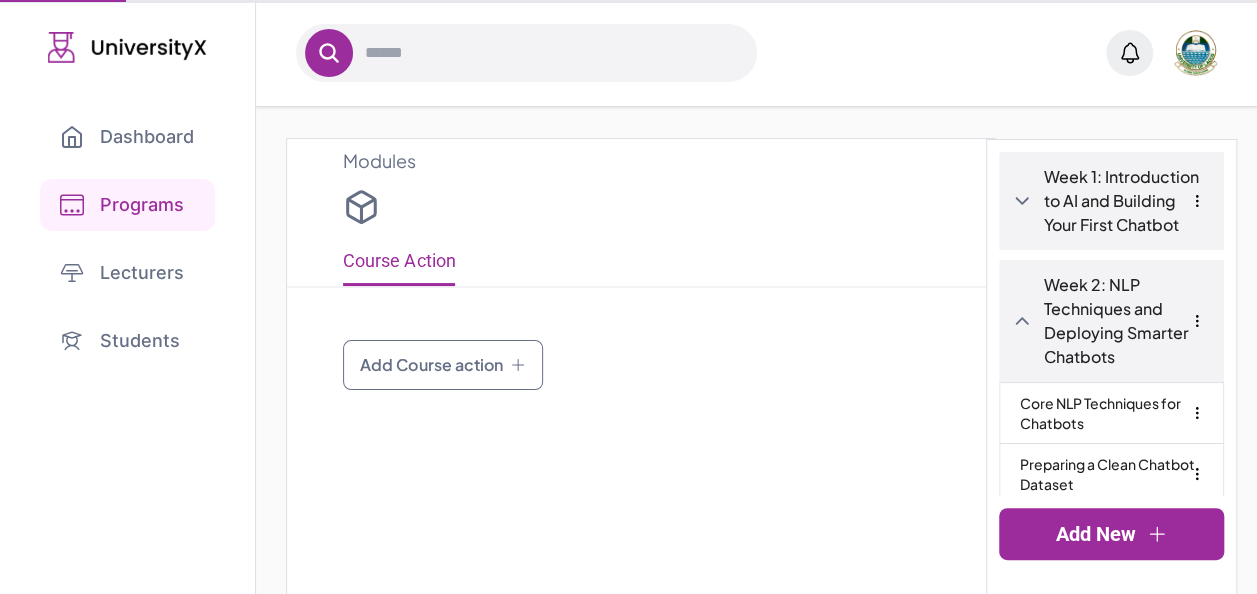 type on "**********" 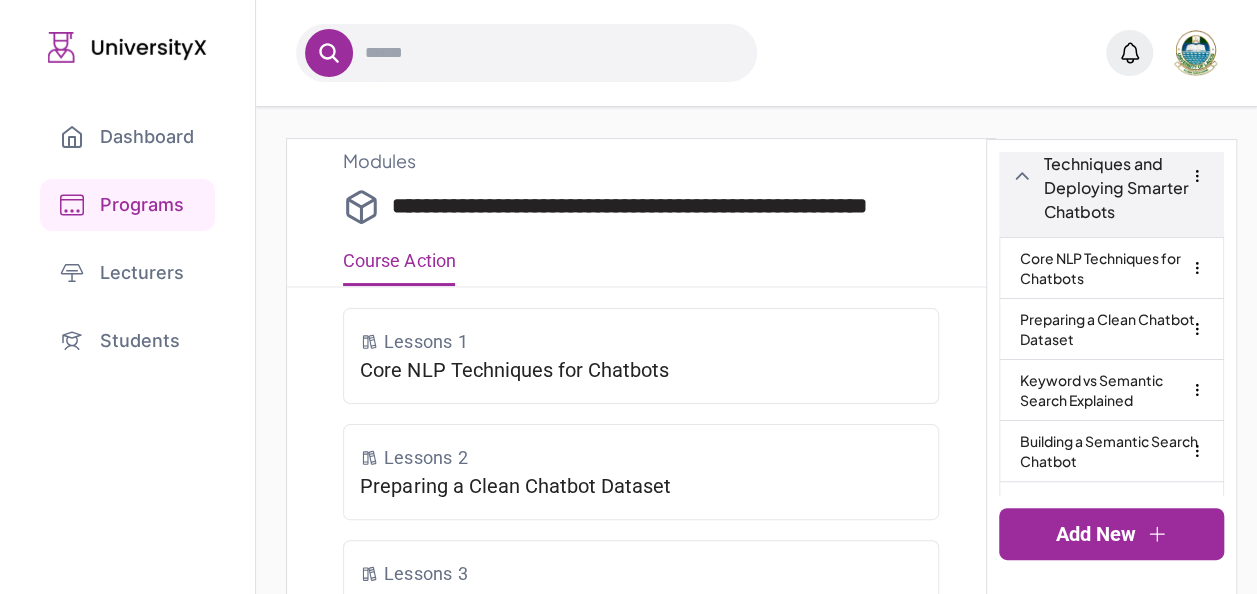 scroll, scrollTop: 144, scrollLeft: 0, axis: vertical 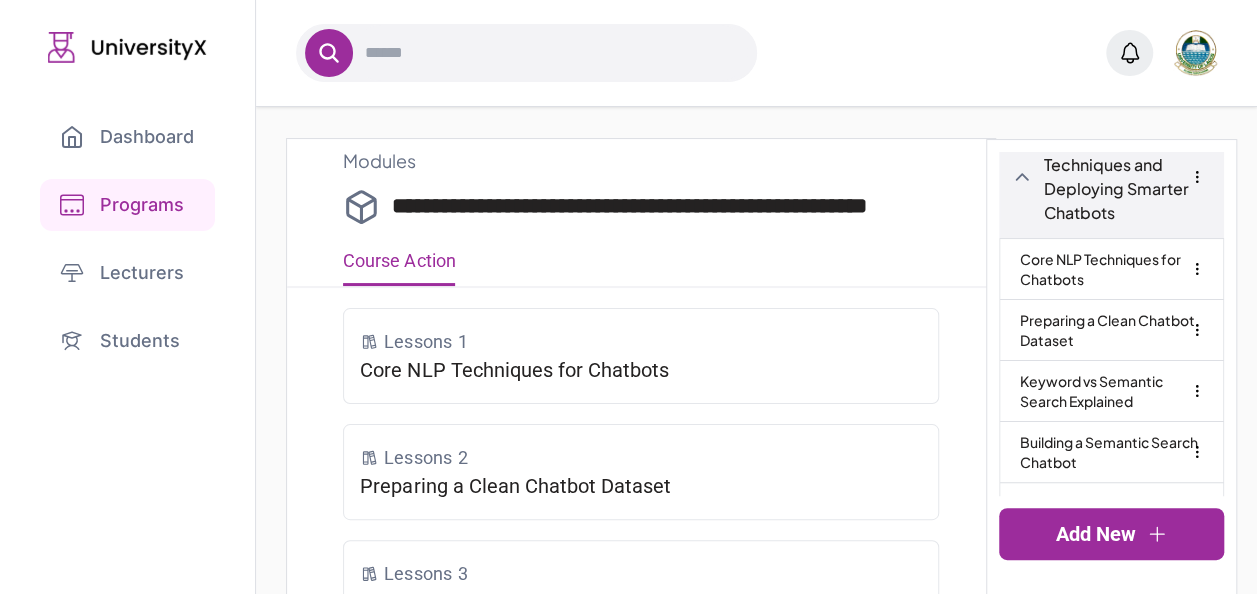 click on "Core NLP Techniques for Chatbots" at bounding box center [1111, 269] 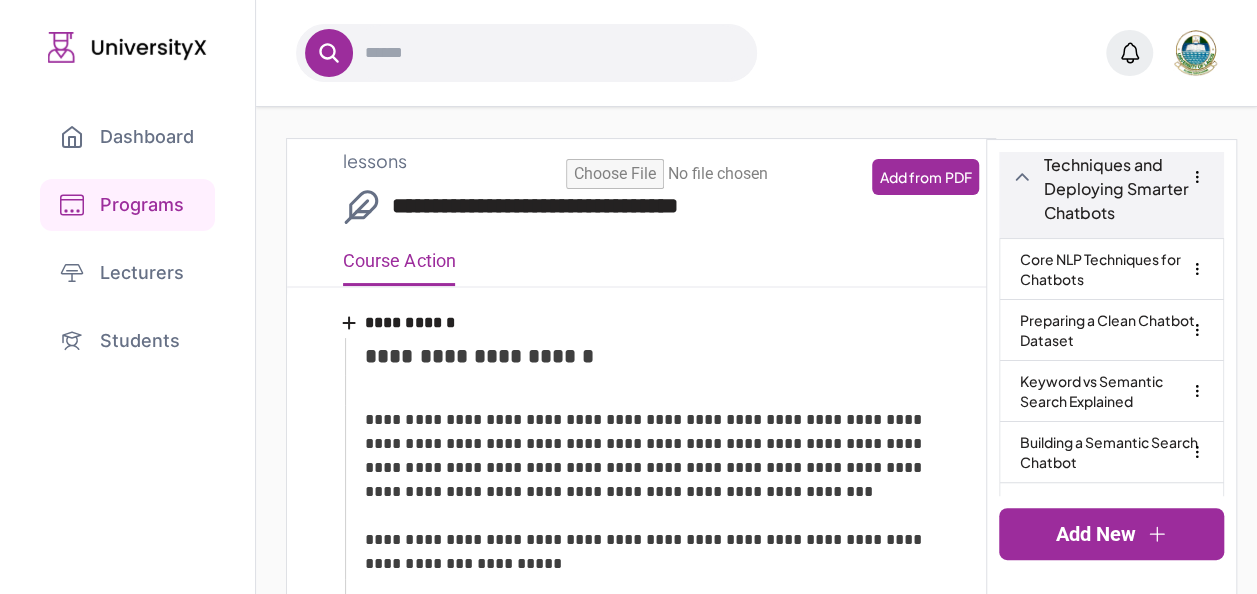 type on "**********" 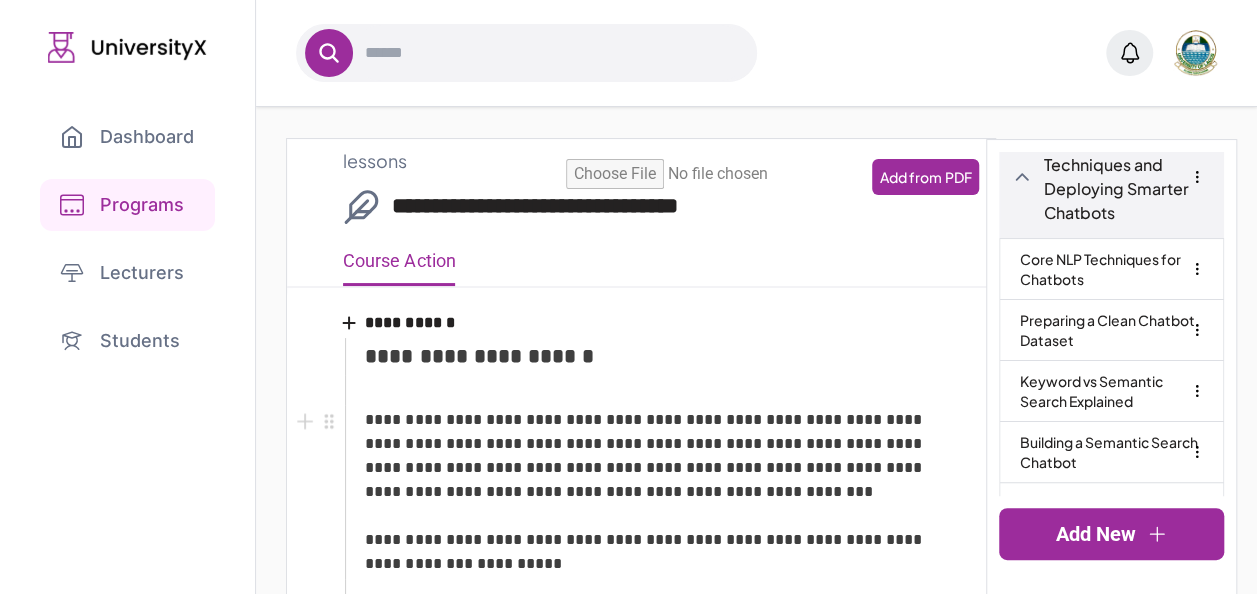 click on "**********" at bounding box center [653, 492] 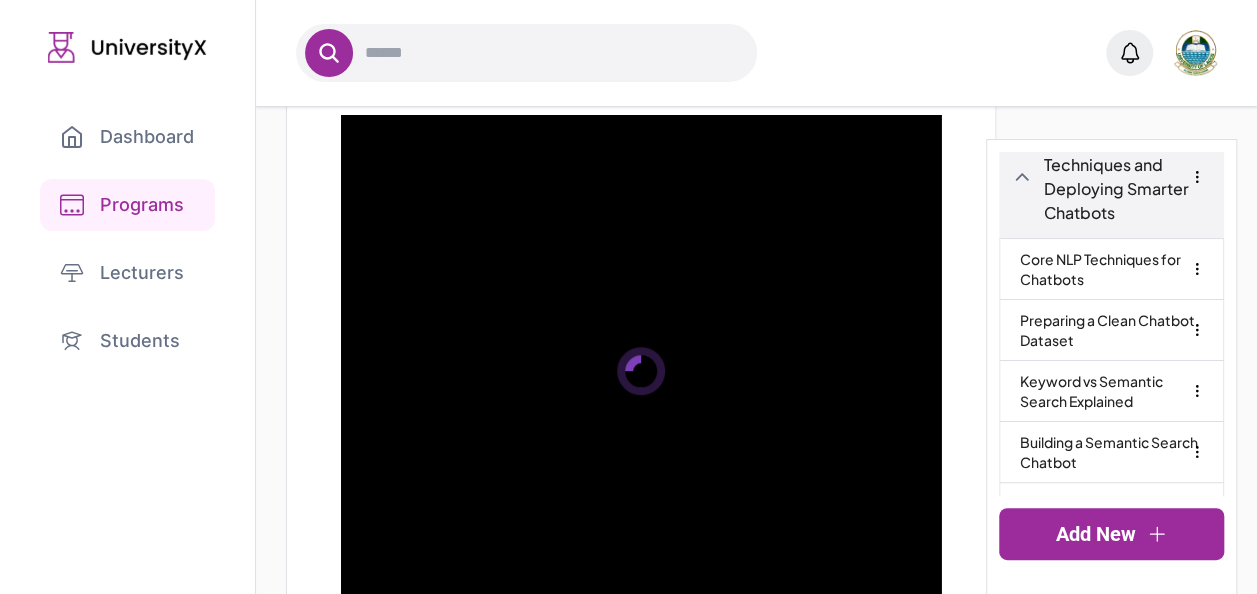 scroll, scrollTop: 0, scrollLeft: 0, axis: both 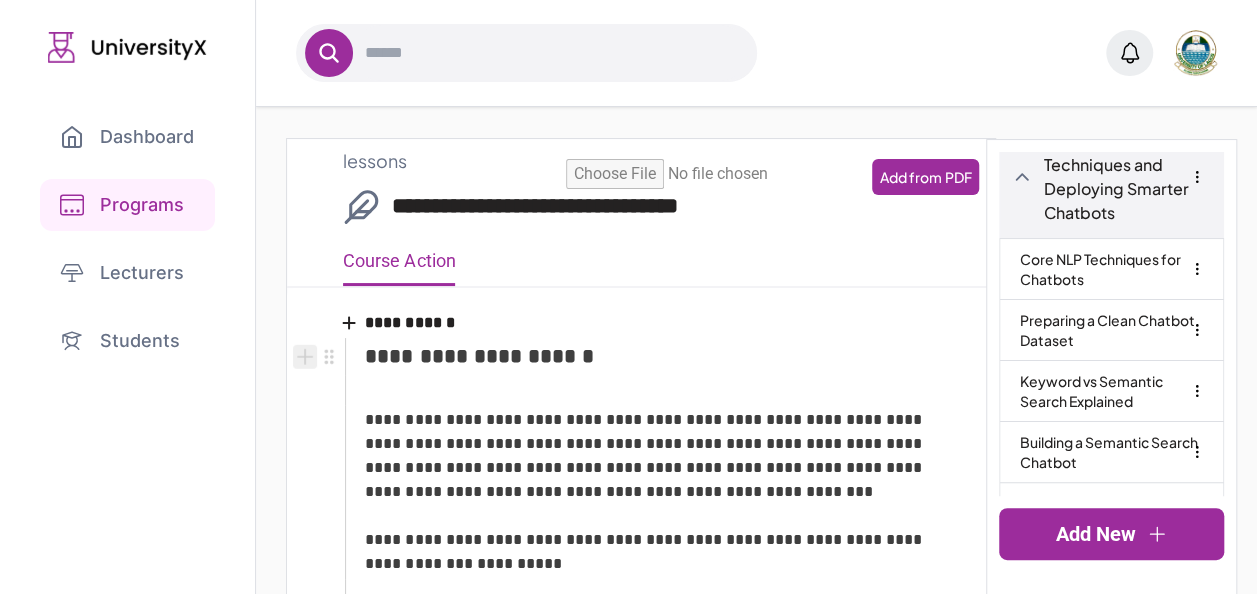click 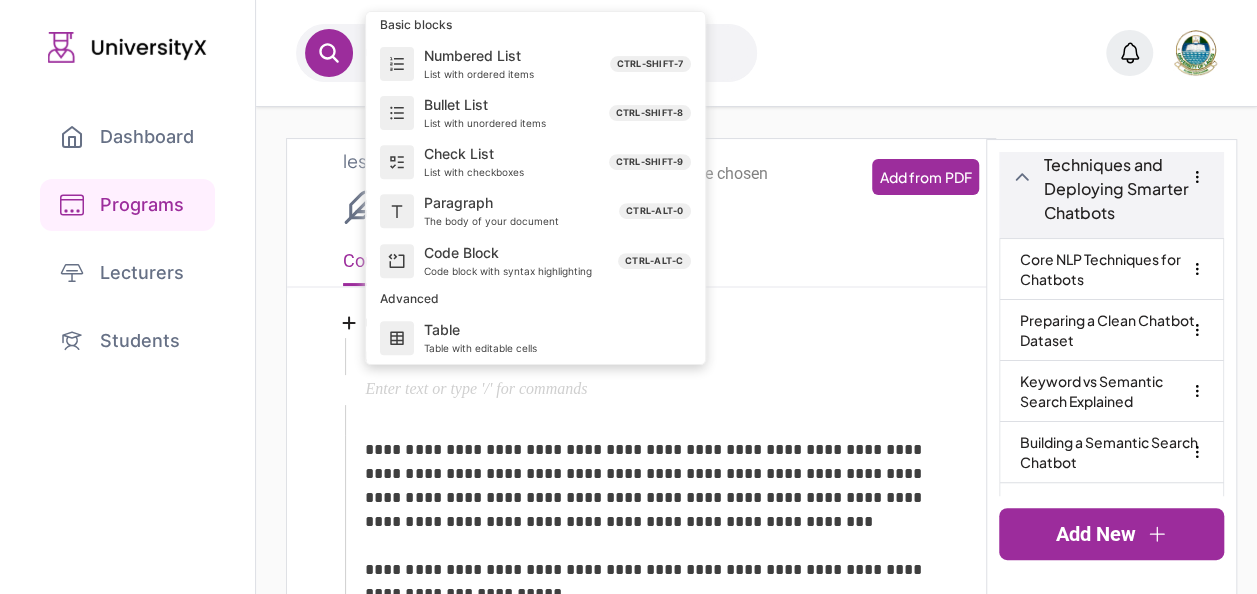 scroll, scrollTop: 642, scrollLeft: 0, axis: vertical 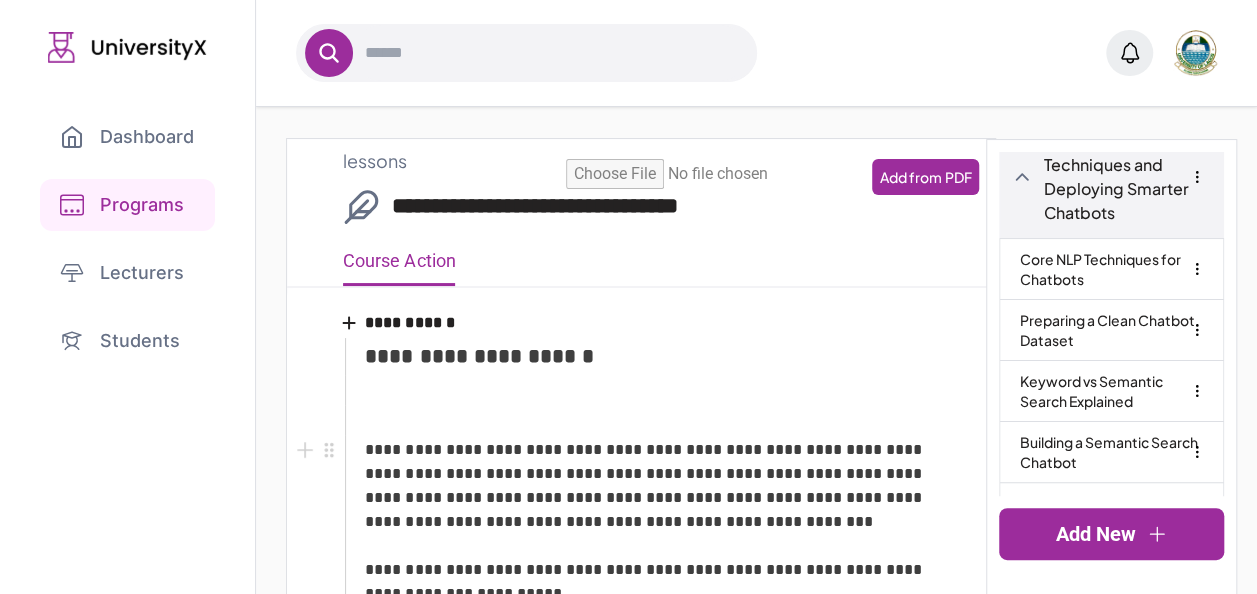click on "**********" at bounding box center [653, 522] 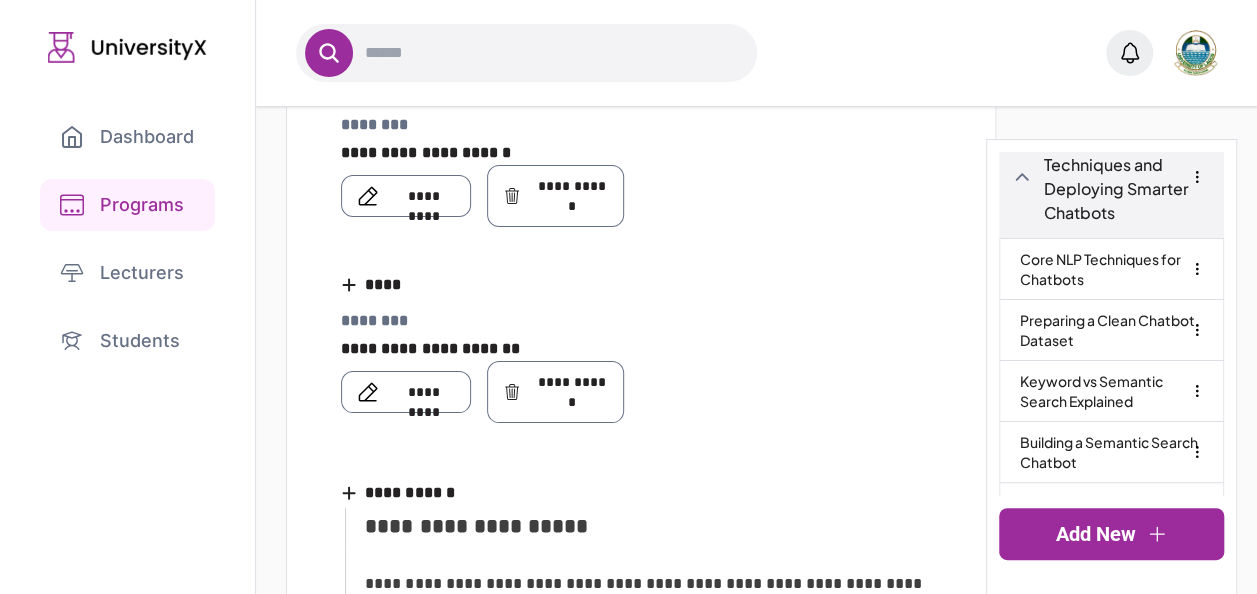scroll, scrollTop: 1748, scrollLeft: 0, axis: vertical 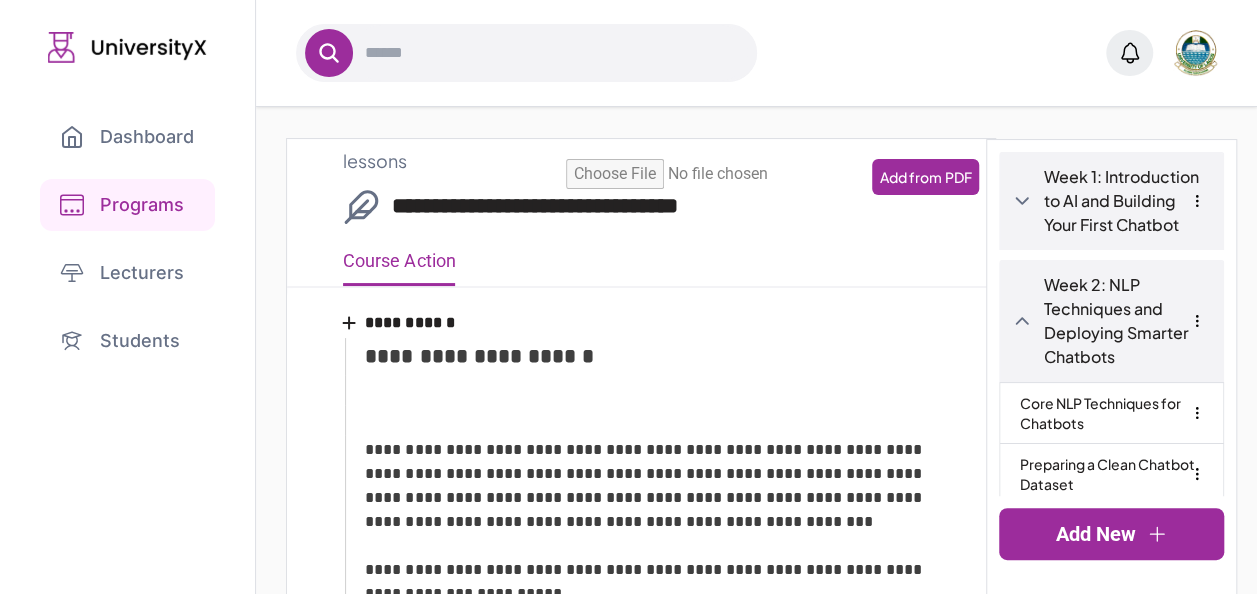 click on "Programs" at bounding box center (127, 205) 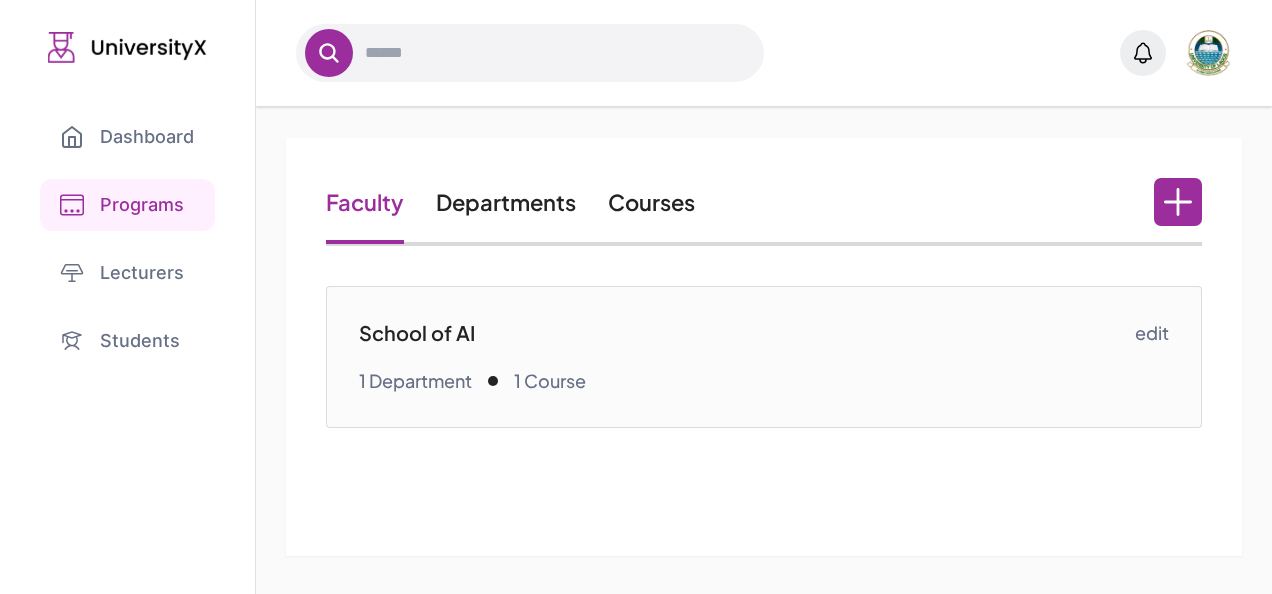 click on "Courses" at bounding box center [651, 202] 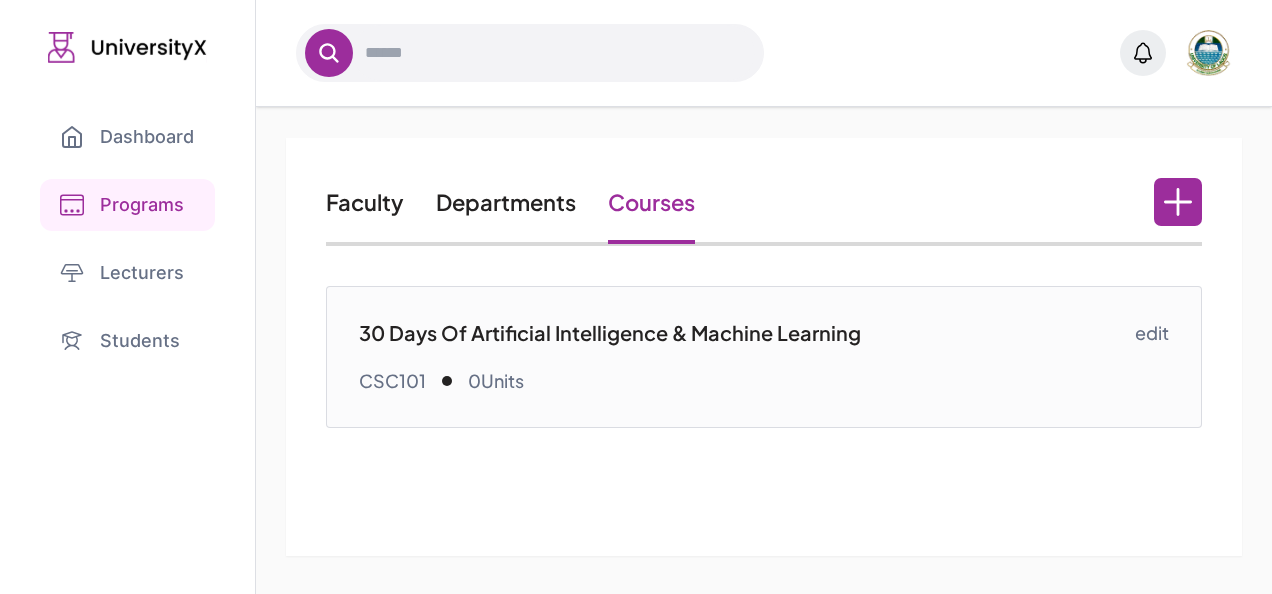 click on "30 Days Of Artificial Intelligence & Machine Learning" at bounding box center (746, 333) 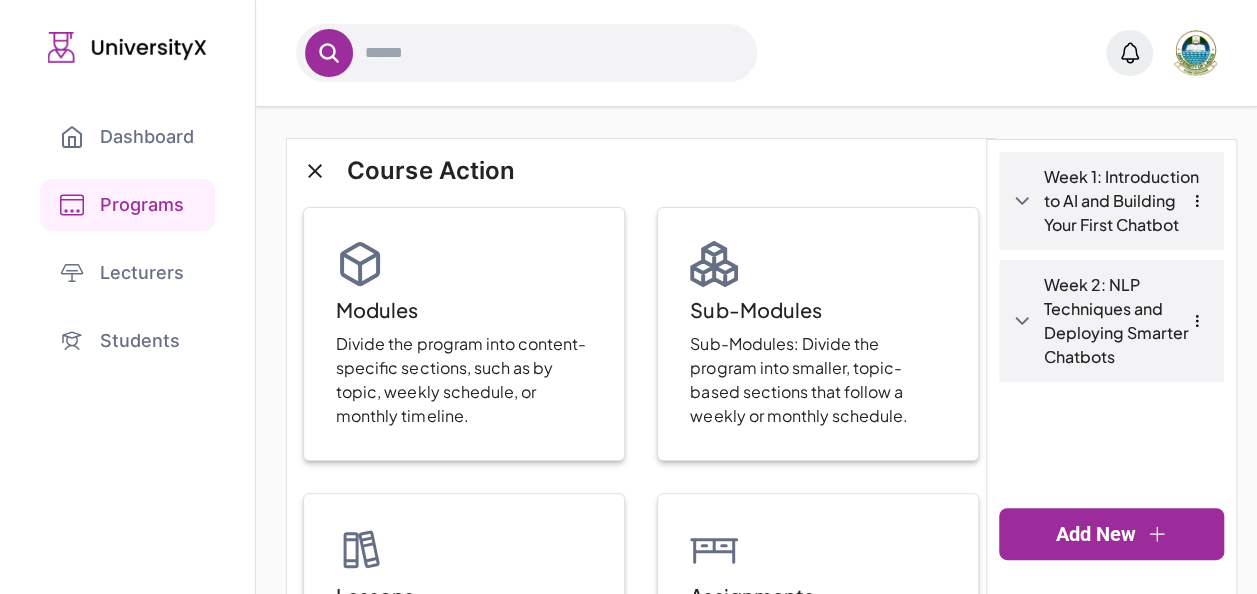 click on "Week 2: NLP Techniques and Deploying Smarter Chatbots" at bounding box center (1127, 321) 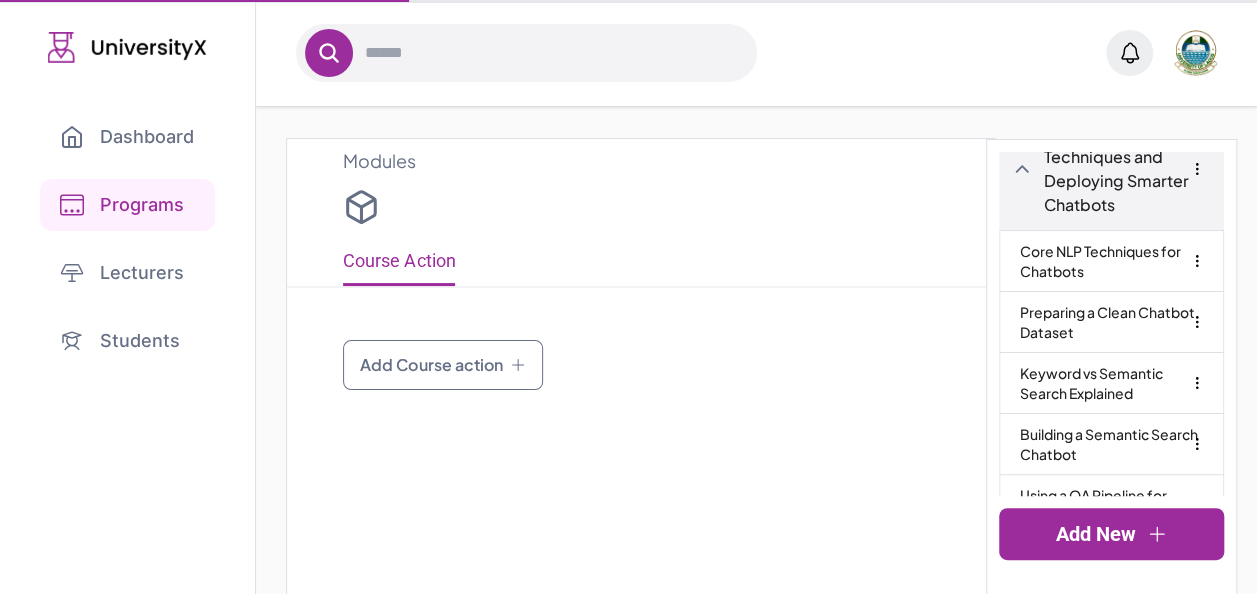type on "**********" 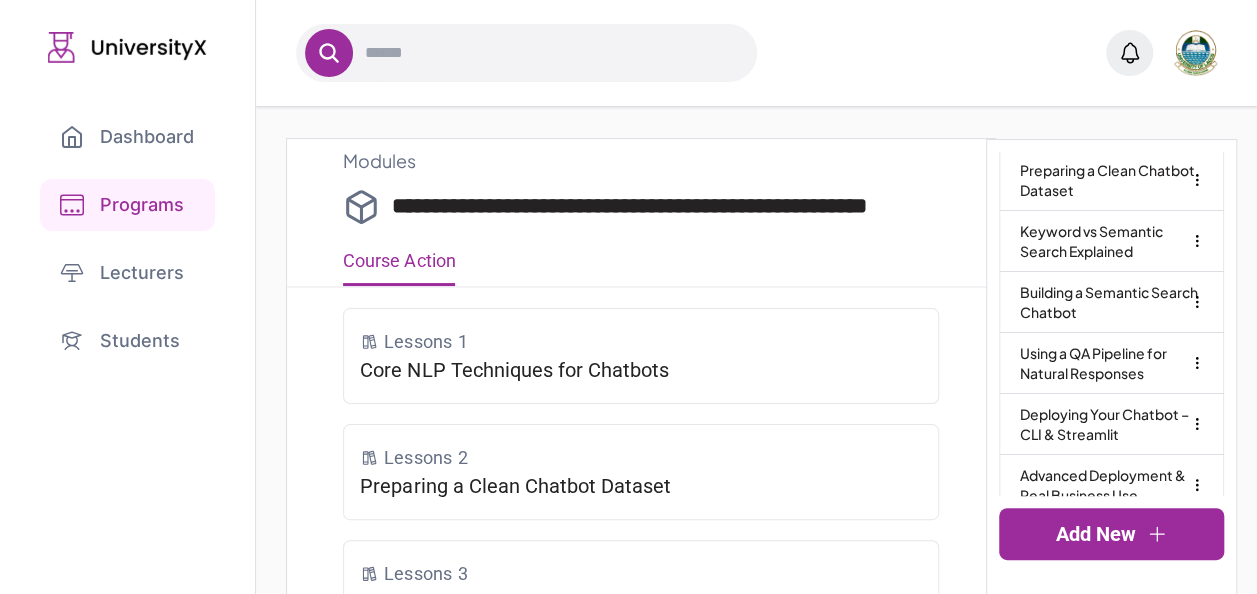 scroll, scrollTop: 333, scrollLeft: 0, axis: vertical 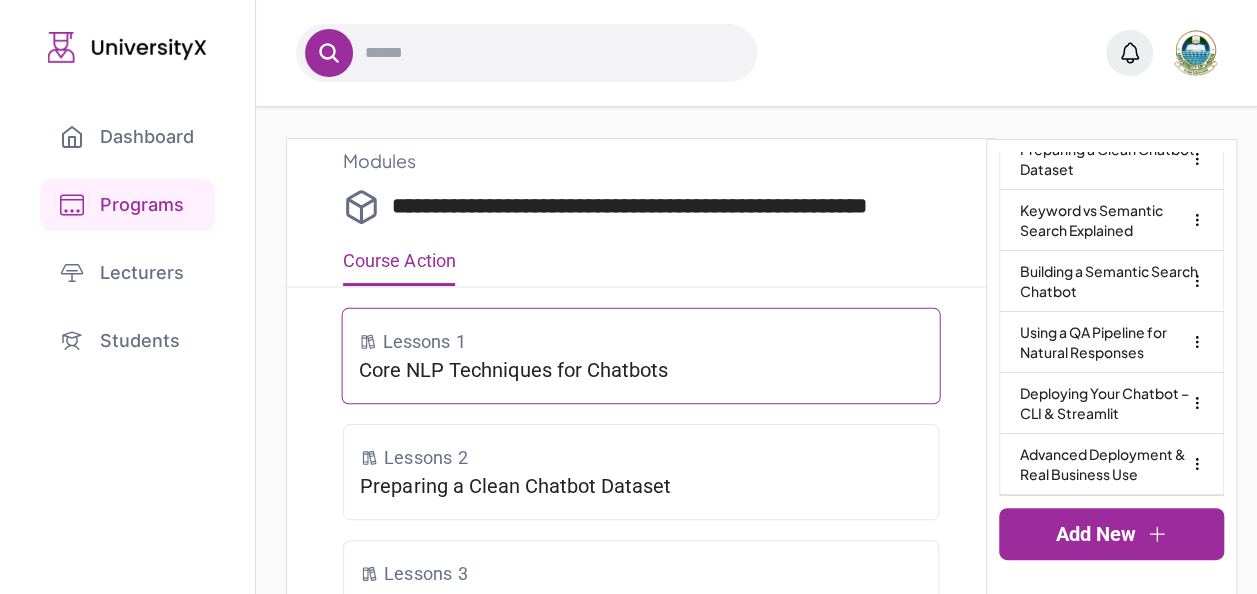 click on "Lessons 1" at bounding box center [641, 341] 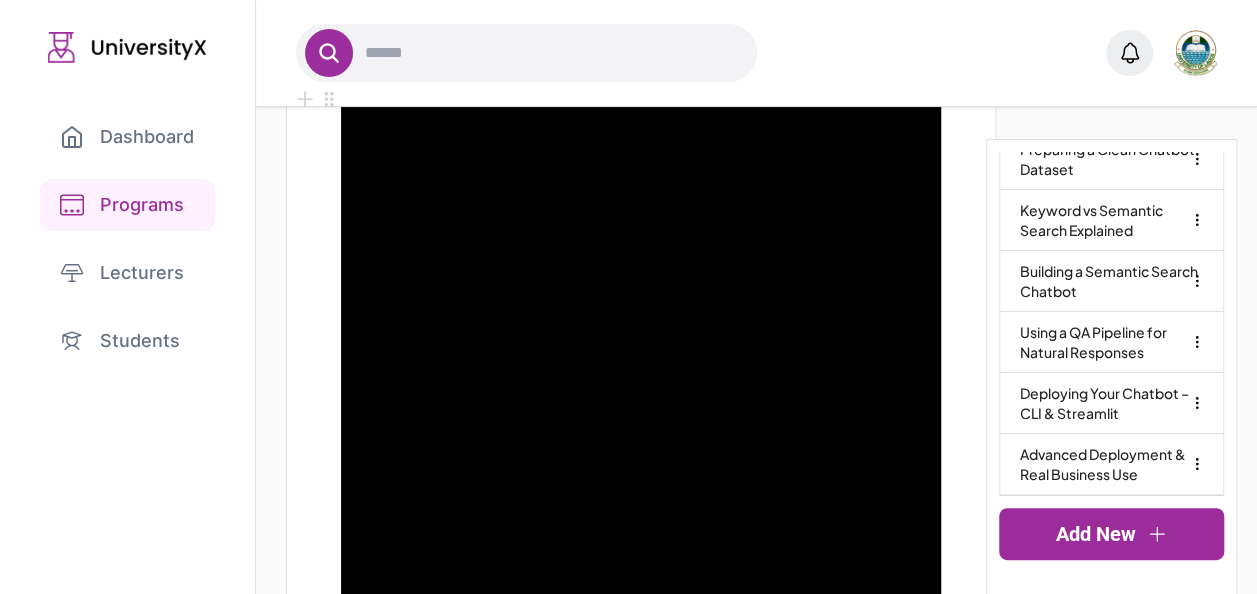 scroll, scrollTop: 0, scrollLeft: 0, axis: both 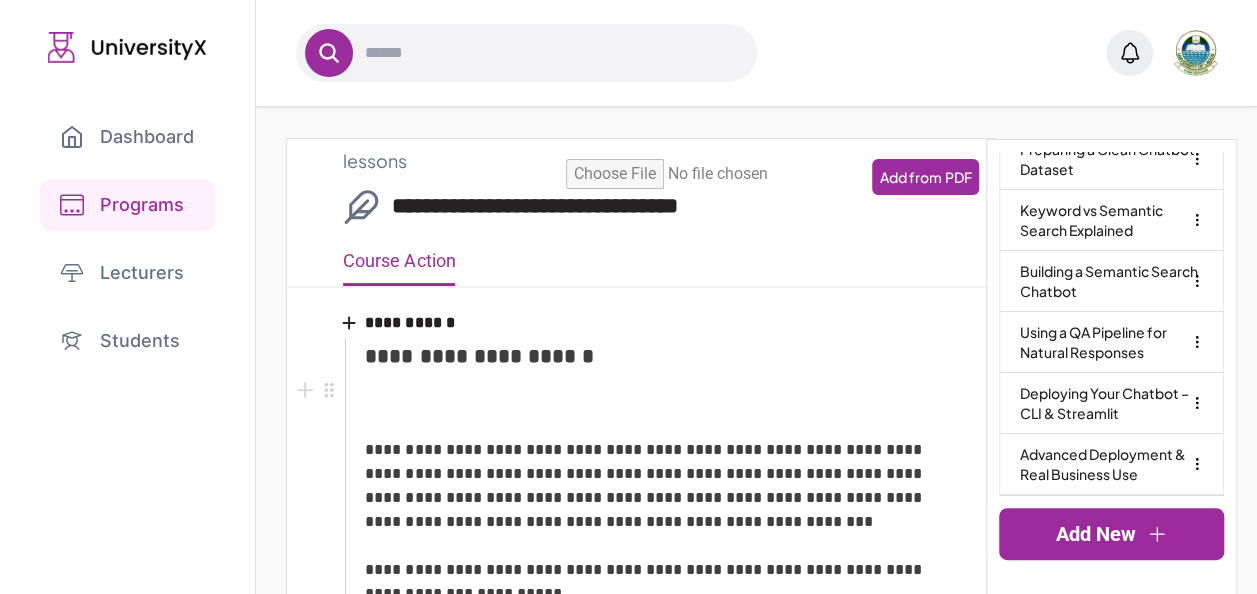 click at bounding box center [653, 390] 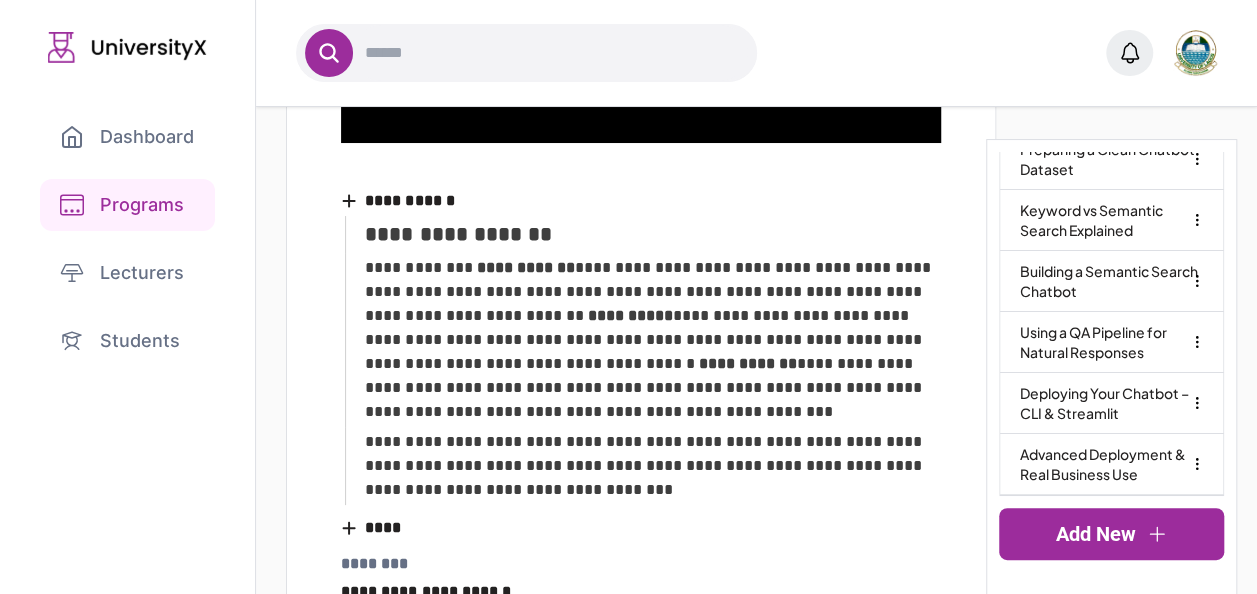 scroll, scrollTop: 1097, scrollLeft: 0, axis: vertical 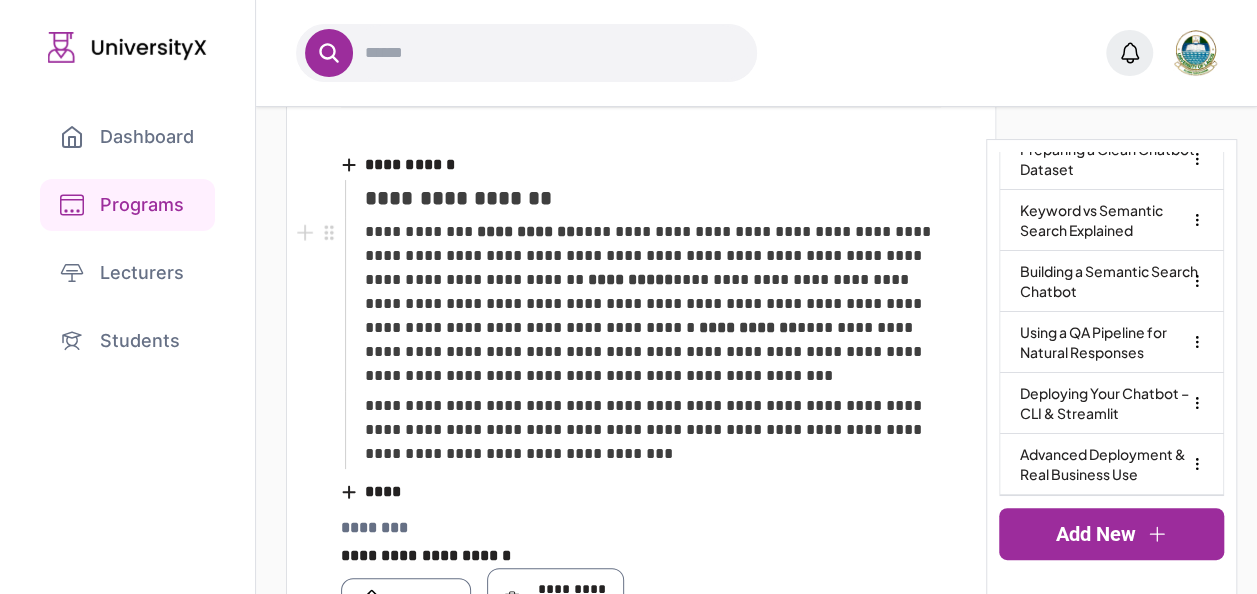 click on "Students" at bounding box center (127, 341) 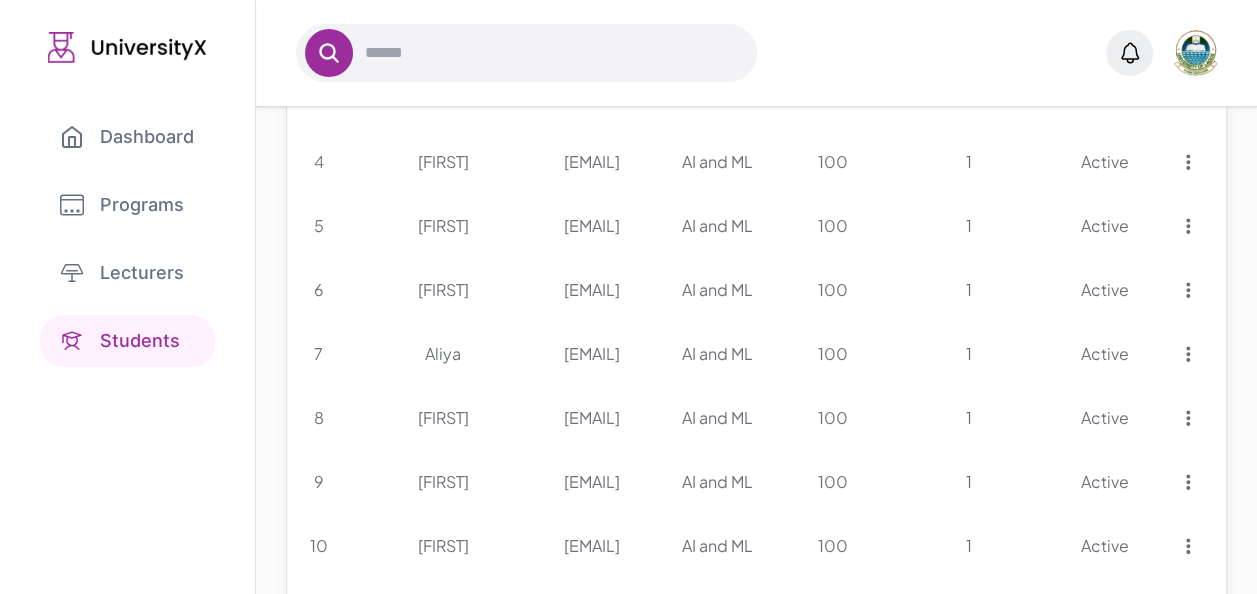 scroll, scrollTop: 546, scrollLeft: 0, axis: vertical 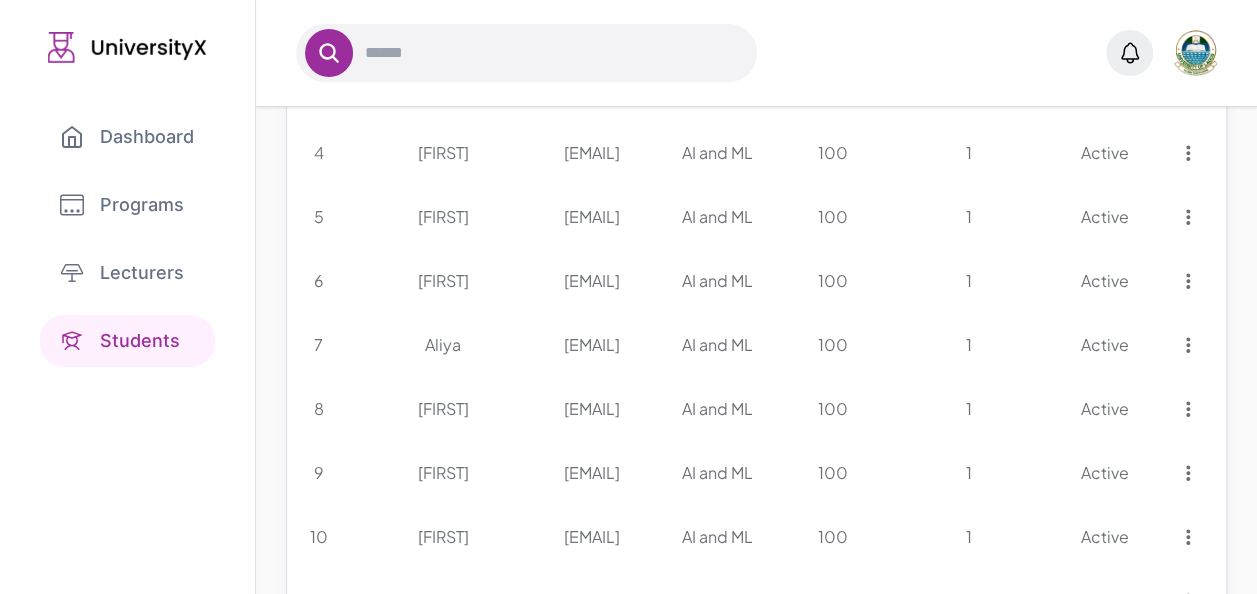 click 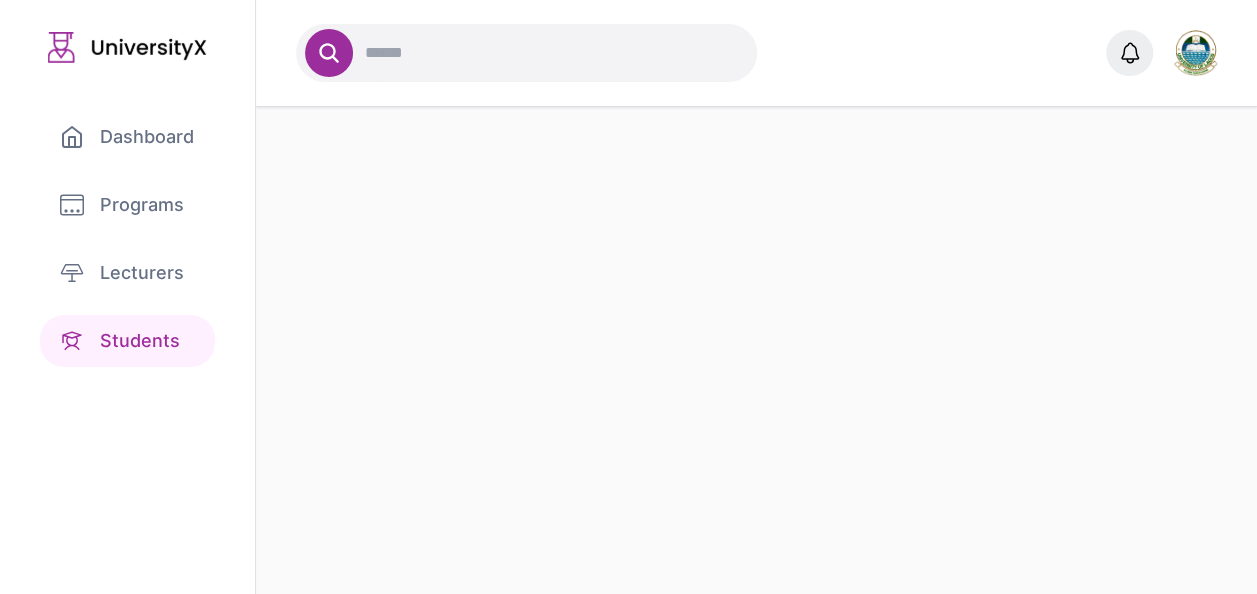 scroll, scrollTop: 0, scrollLeft: 0, axis: both 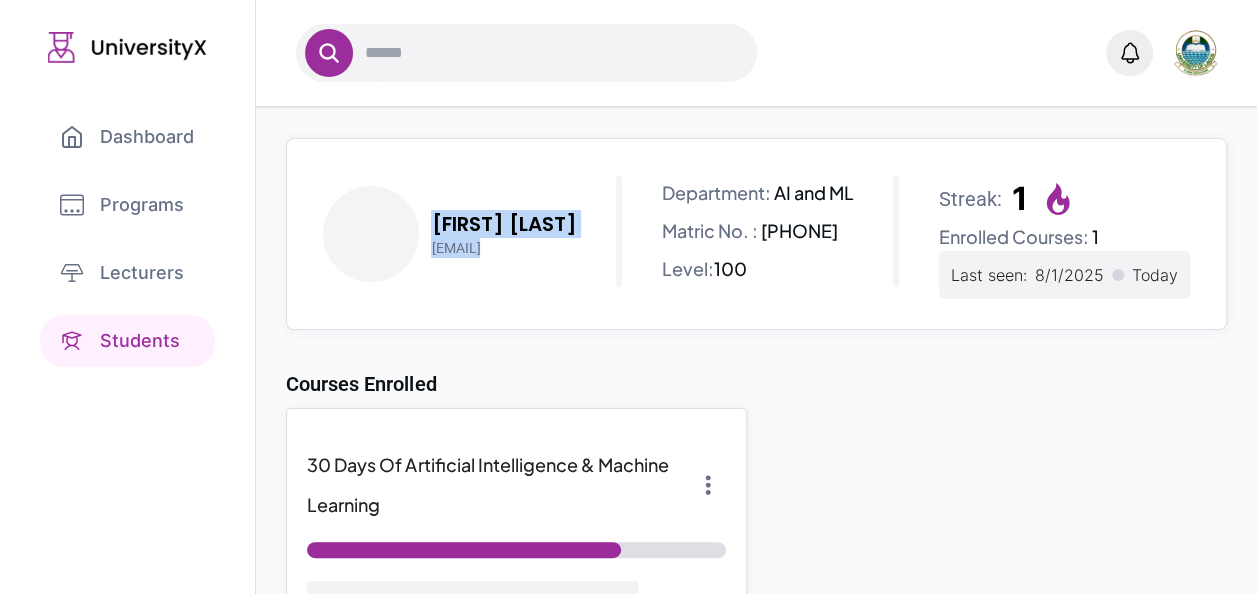 drag, startPoint x: 436, startPoint y: 212, endPoint x: 606, endPoint y: 258, distance: 176.1136 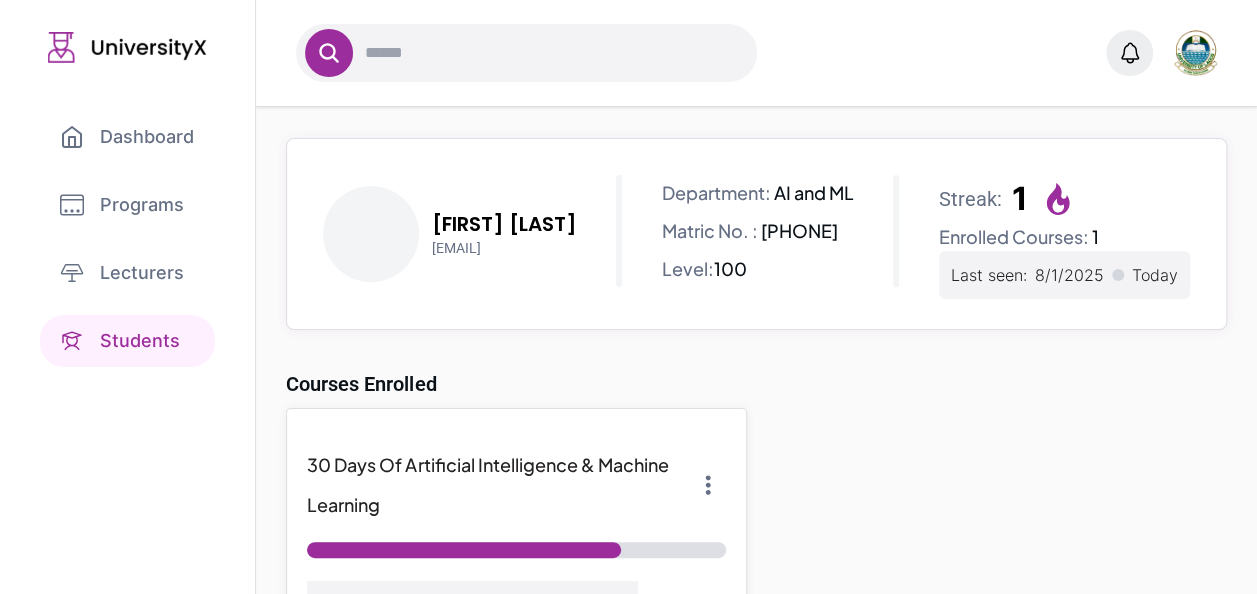 drag, startPoint x: 606, startPoint y: 258, endPoint x: 802, endPoint y: 375, distance: 228.2652 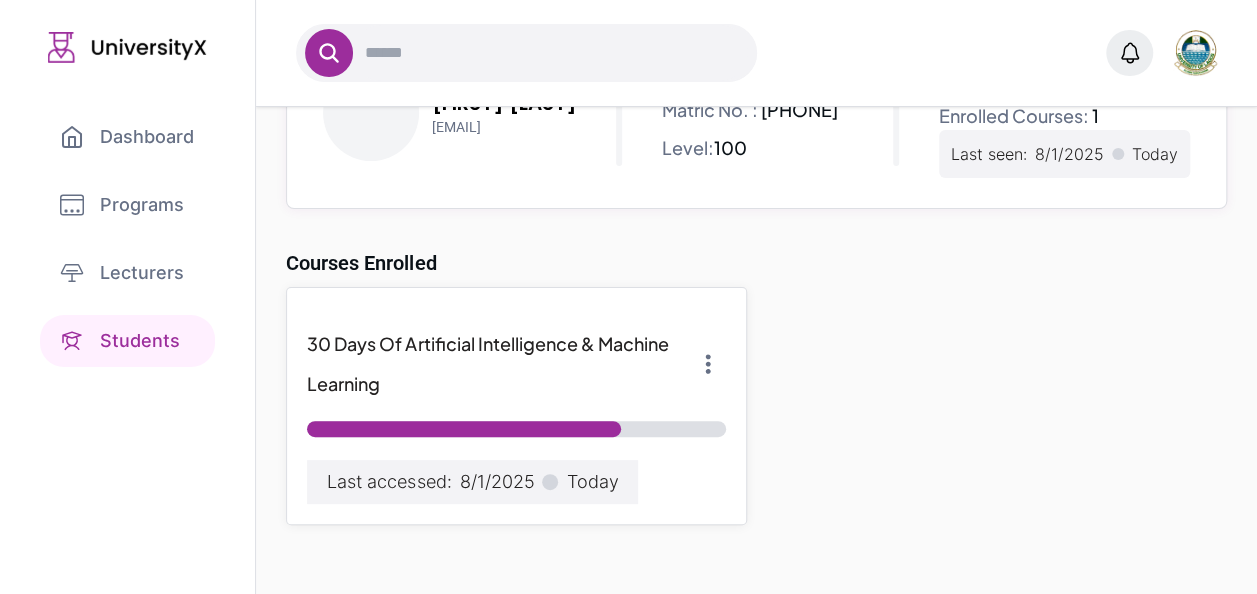 scroll, scrollTop: 0, scrollLeft: 0, axis: both 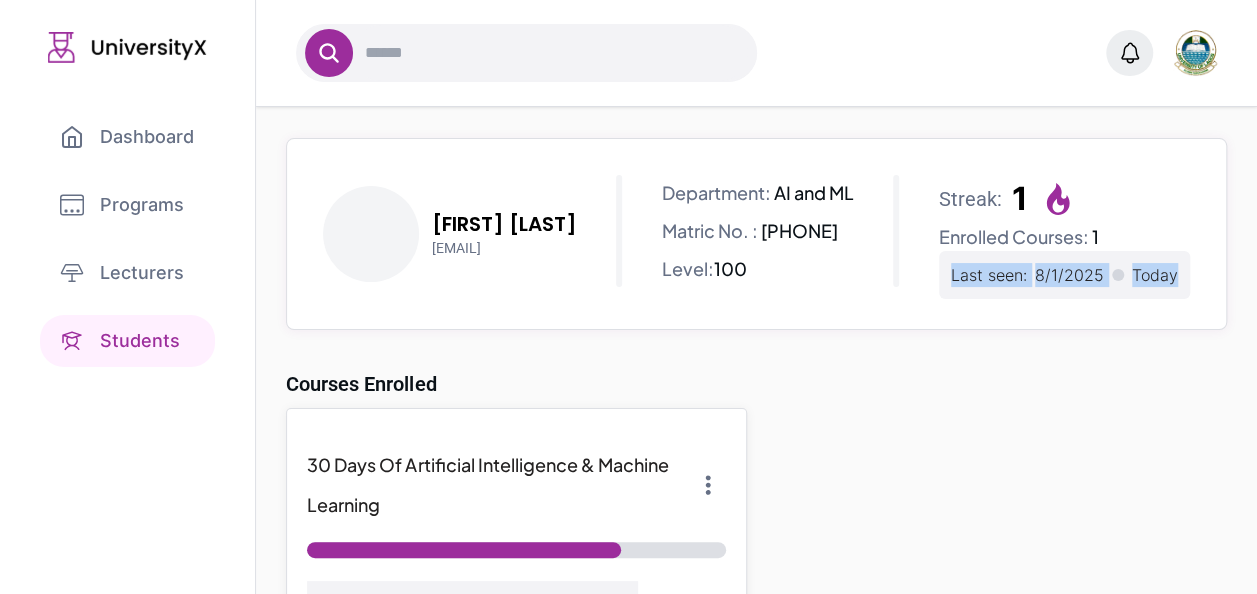 drag, startPoint x: 957, startPoint y: 270, endPoint x: 1175, endPoint y: 262, distance: 218.14674 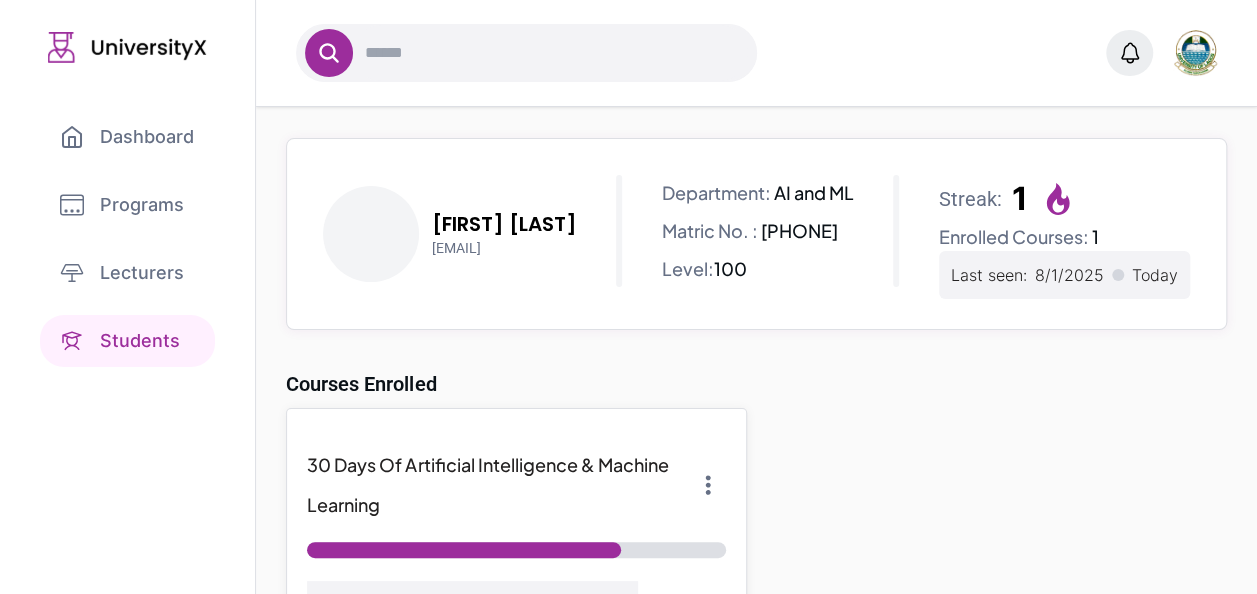 drag, startPoint x: 1175, startPoint y: 262, endPoint x: 966, endPoint y: 390, distance: 245.08162 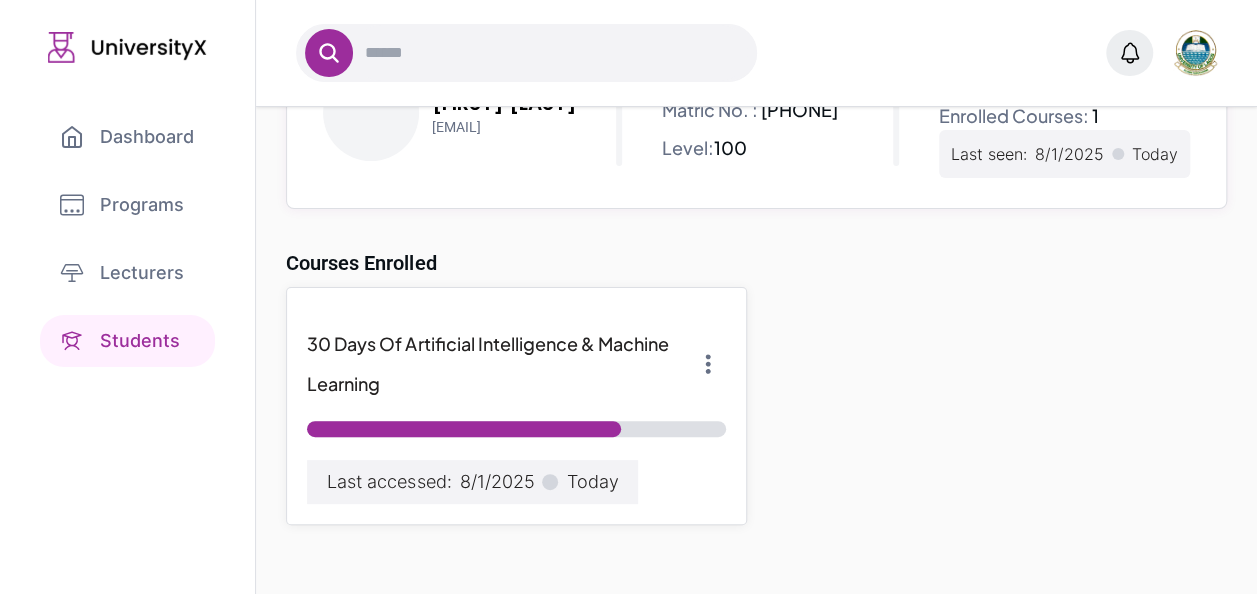 scroll, scrollTop: 0, scrollLeft: 0, axis: both 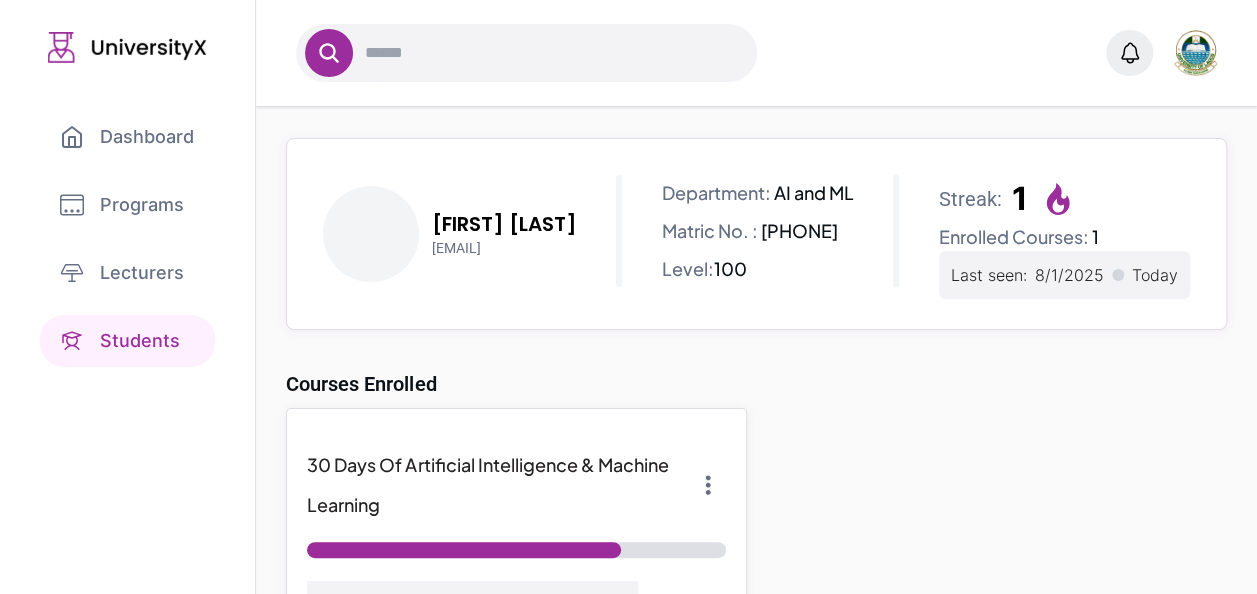 click on "[FIRST] [LAST]" at bounding box center [503, 224] 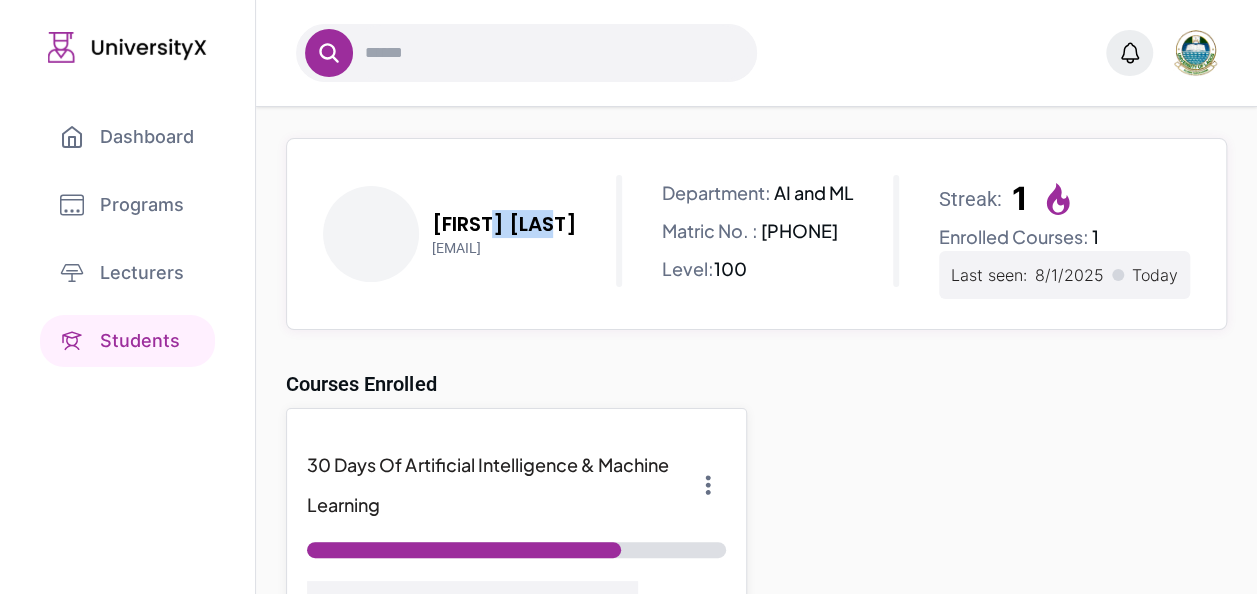 click on "[FIRST] [LAST]" at bounding box center [503, 224] 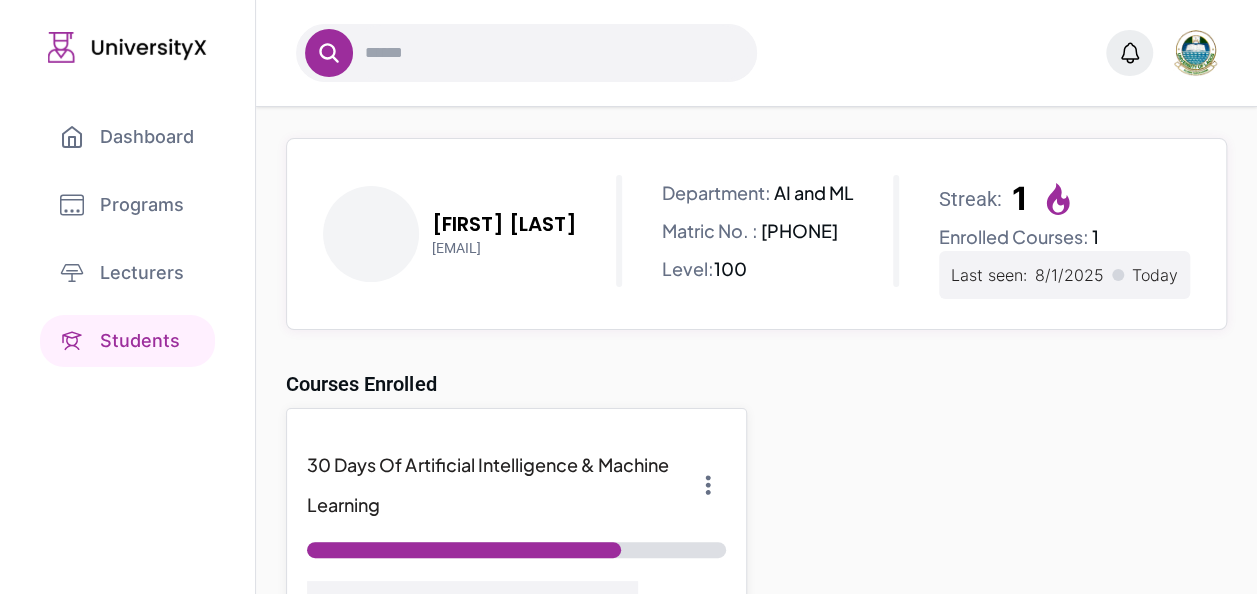 click on "Courses Enrolled" at bounding box center [756, 384] 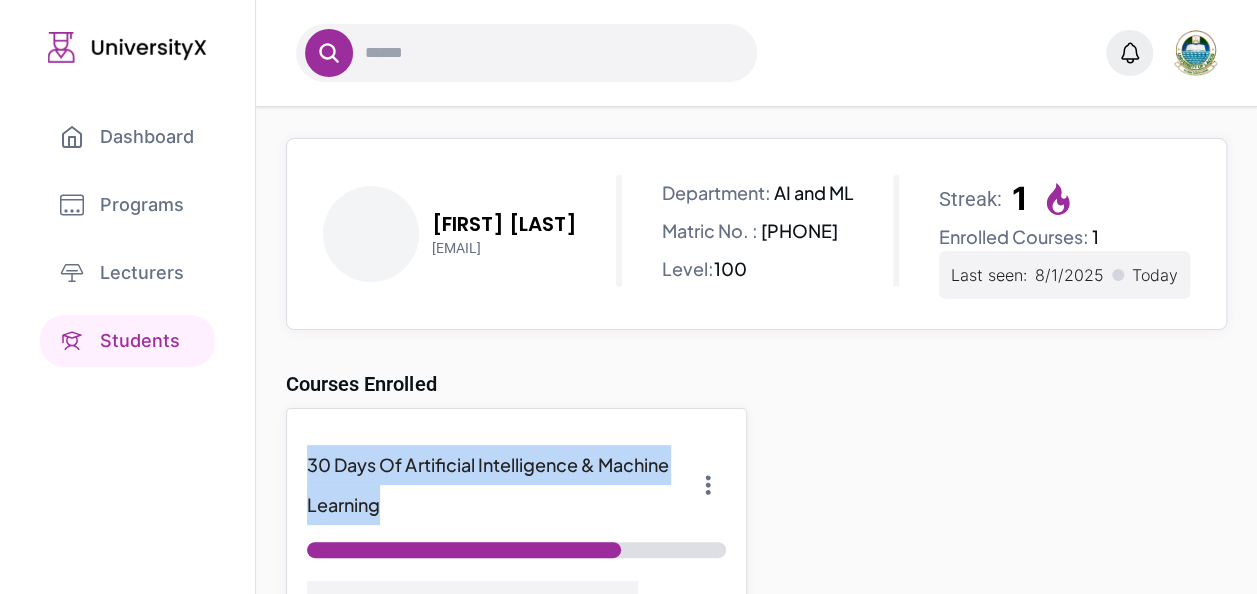 click on "30 Days Of Artificial Intelligence & Machine Learning     Last accessed:  8/1/2025     Today" at bounding box center (756, 527) 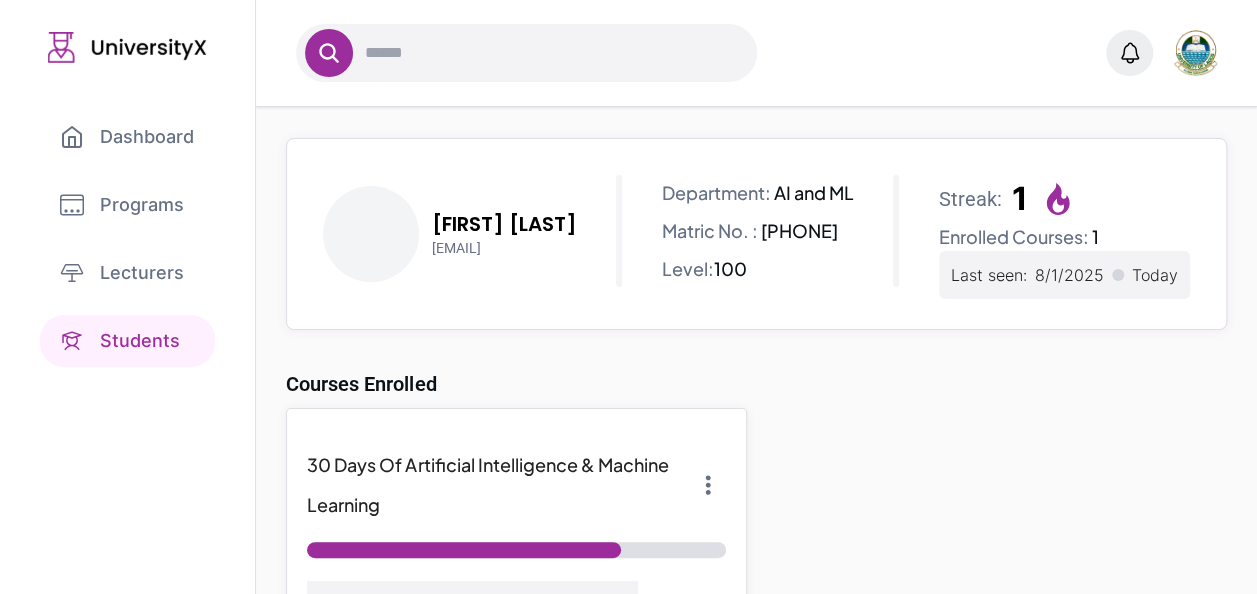 click on "[FIRST] [LAST] [EMAIL] Department:   AI and ML Matric No. :   [PHONE] Level:  100 Streak: 1   Enrolled Courses:   1 Last seen:  8/1/2025     Today Courses Enrolled   30 Days Of Artificial Intelligence & Machine Learning     Last accessed:  8/1/2025     Today" at bounding box center [756, 412] 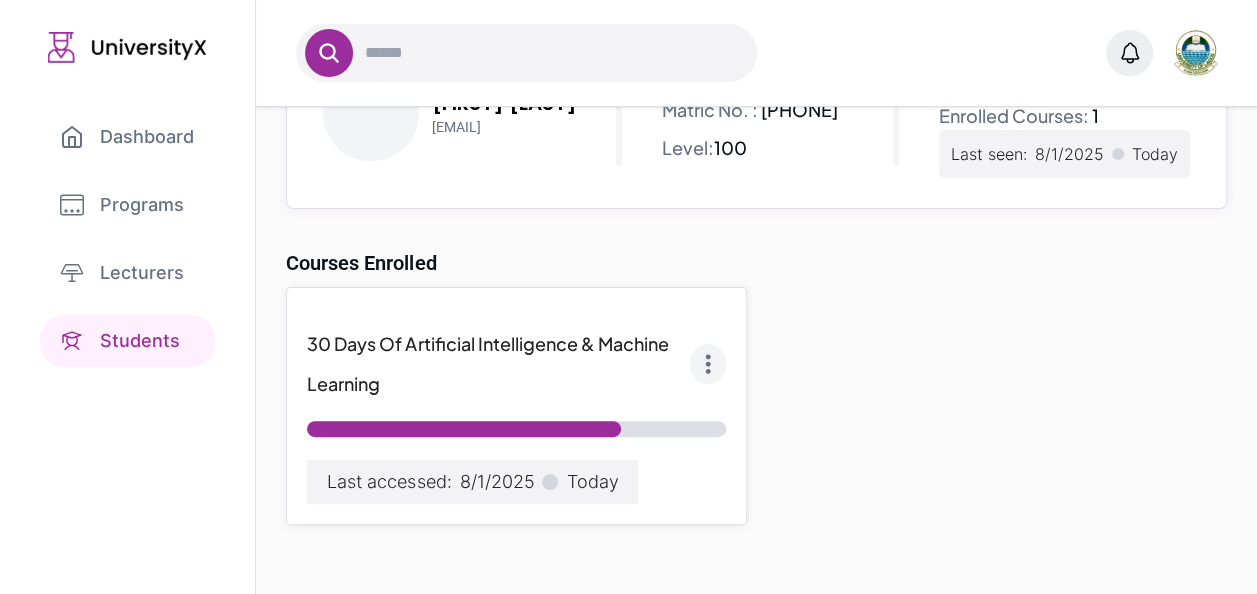 click 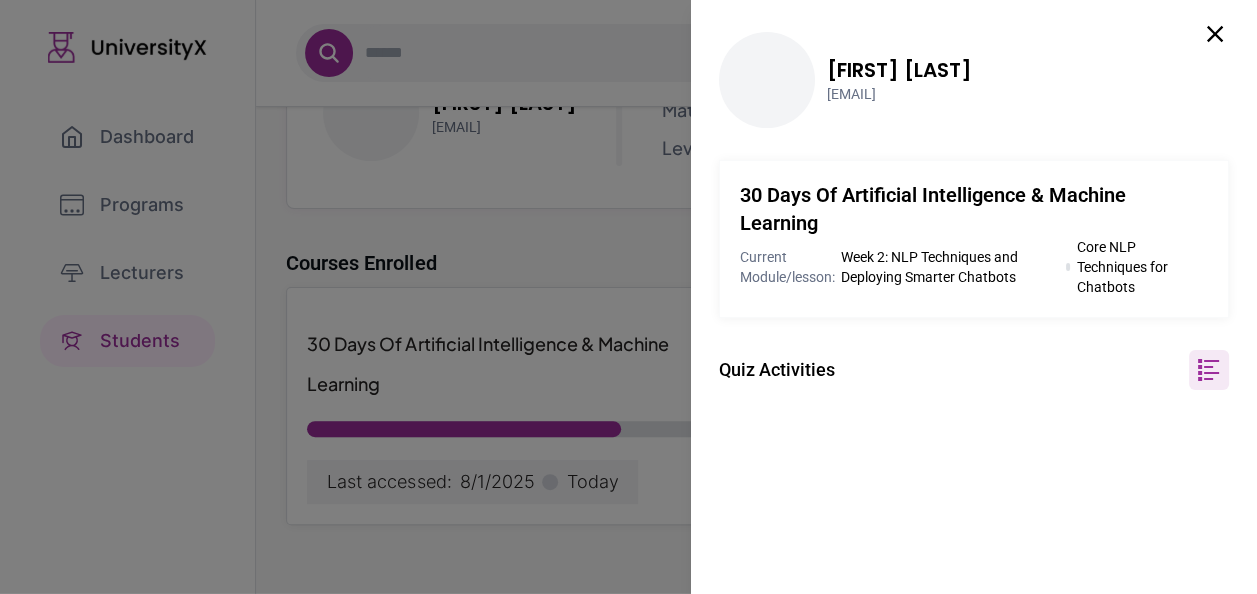 click 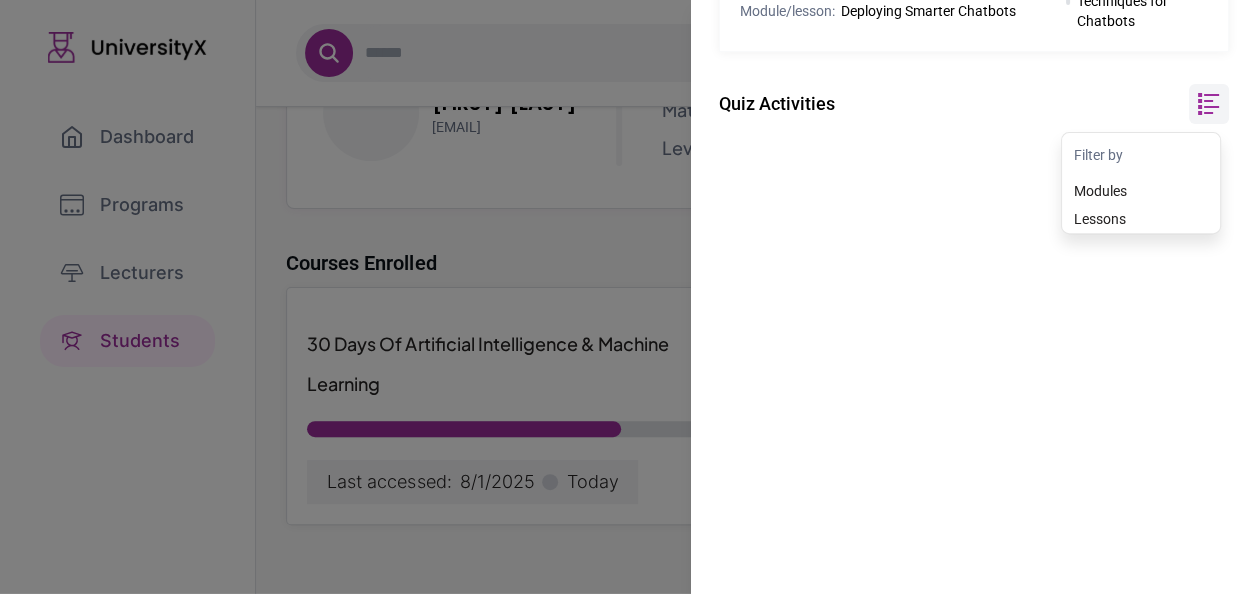 scroll, scrollTop: 330, scrollLeft: 0, axis: vertical 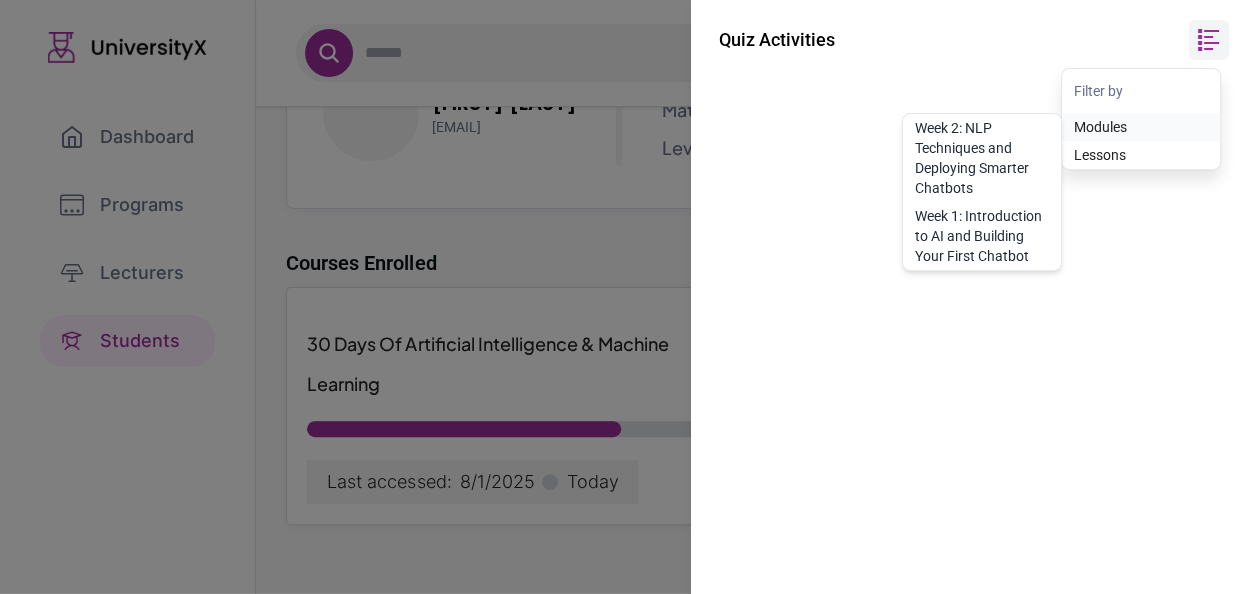 click on "Modules Week 2: NLP Techniques and Deploying Smarter Chatbots Week 1: Introduction to AI and Building Your First Chatbot" at bounding box center [1141, 127] 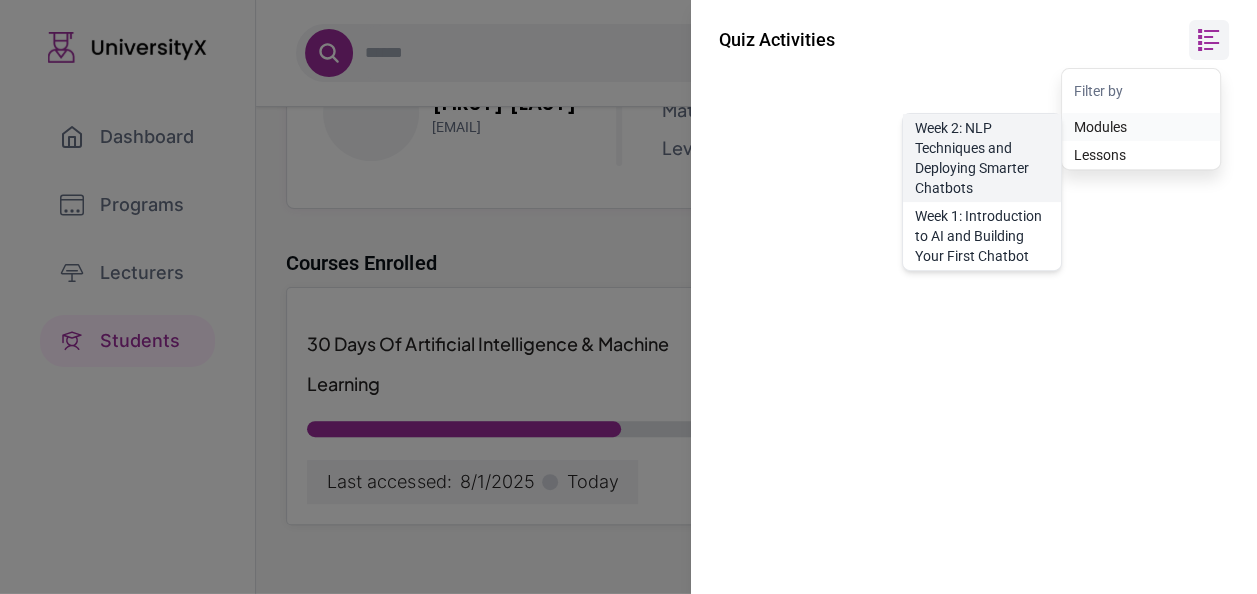 click on "Week 2: NLP Techniques and Deploying Smarter Chatbots" at bounding box center [982, 158] 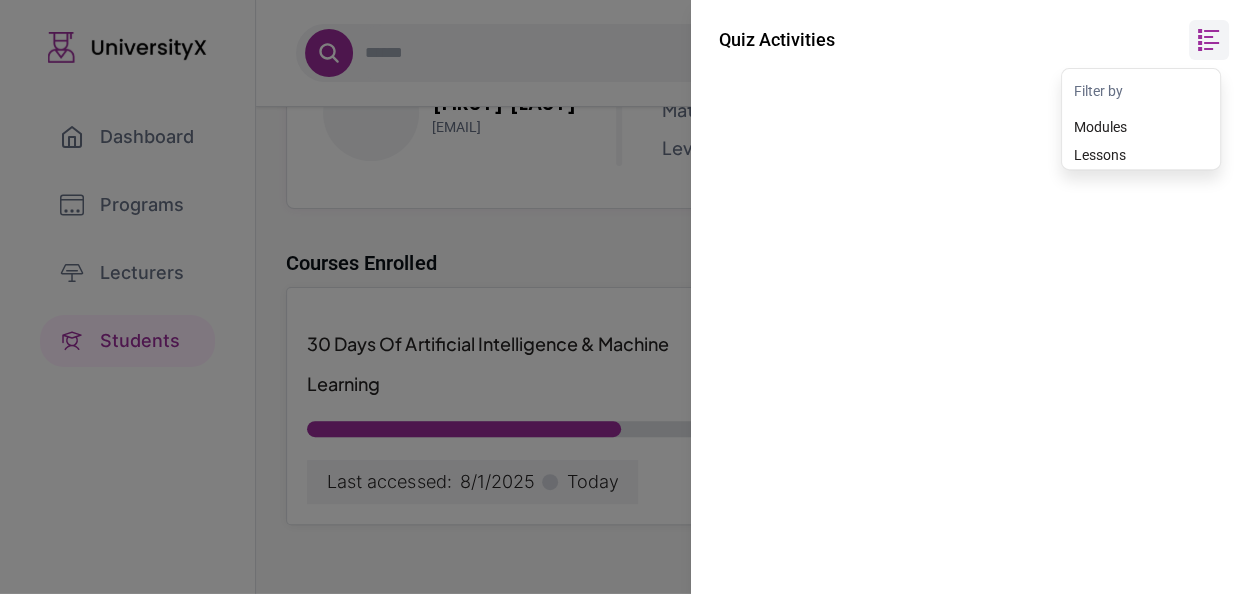 scroll, scrollTop: 0, scrollLeft: 0, axis: both 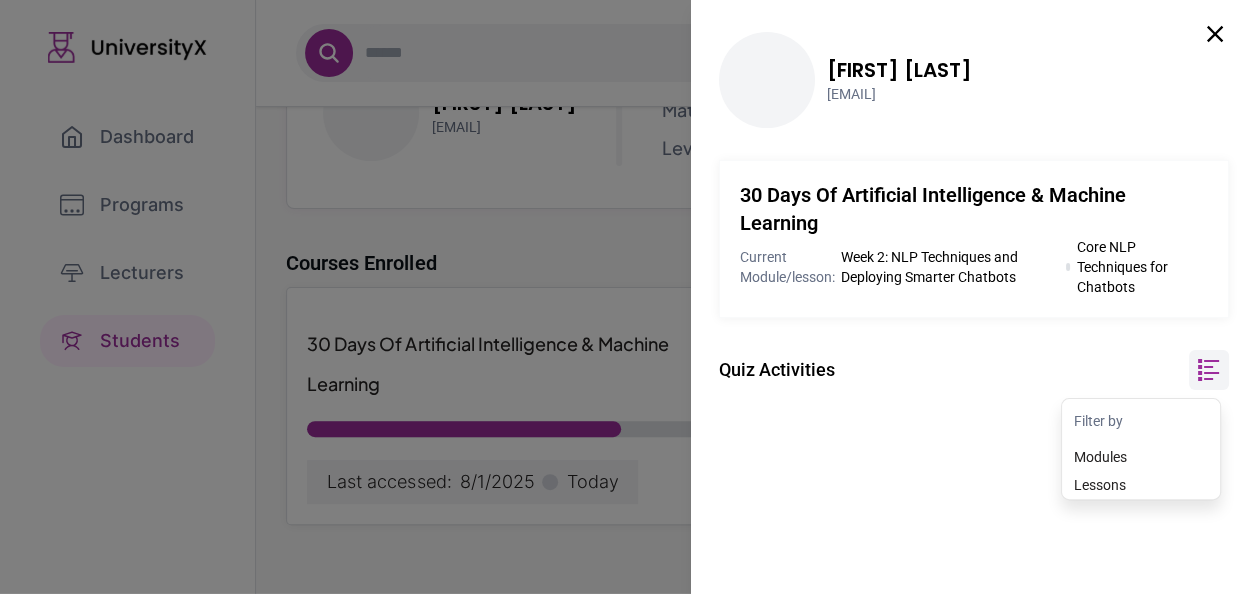 click 